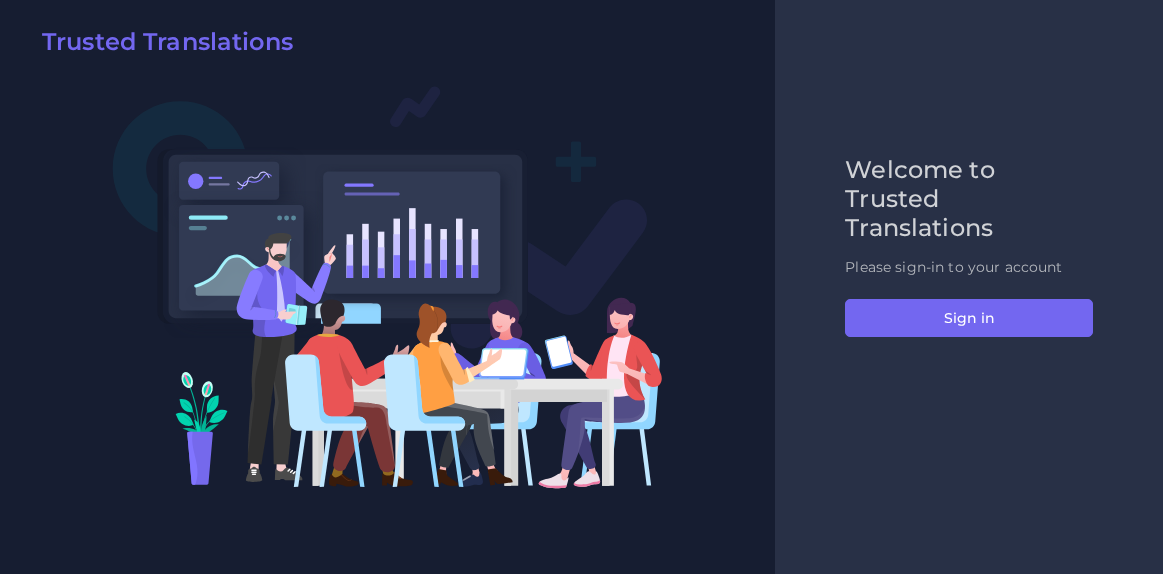 scroll, scrollTop: 0, scrollLeft: 0, axis: both 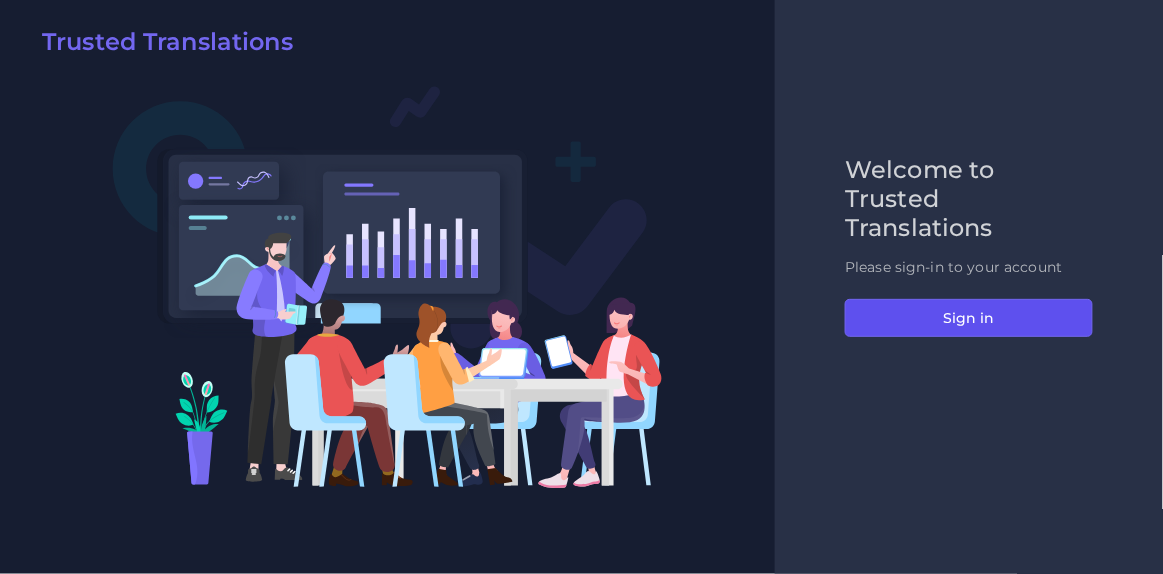 click on "Sign in" at bounding box center [969, 318] 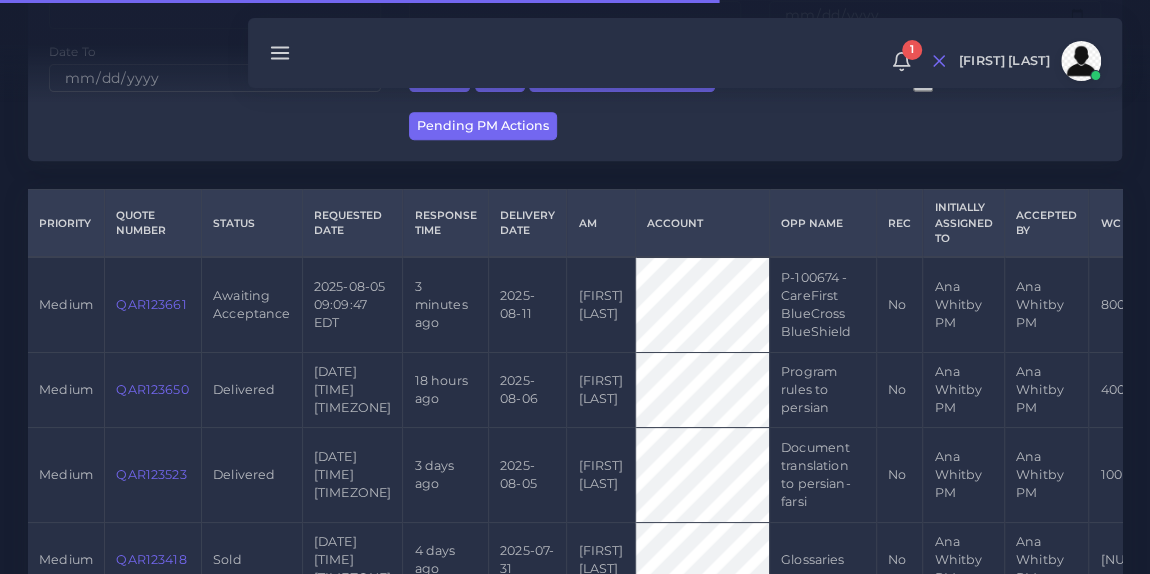 scroll, scrollTop: 377, scrollLeft: 0, axis: vertical 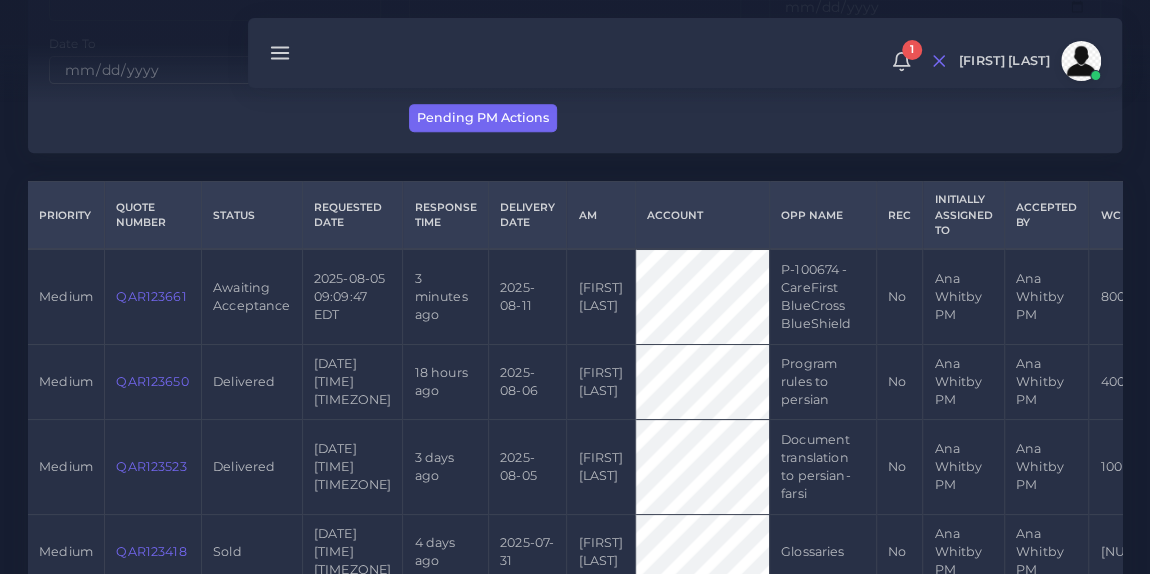 click on "QAR123661" at bounding box center (151, 296) 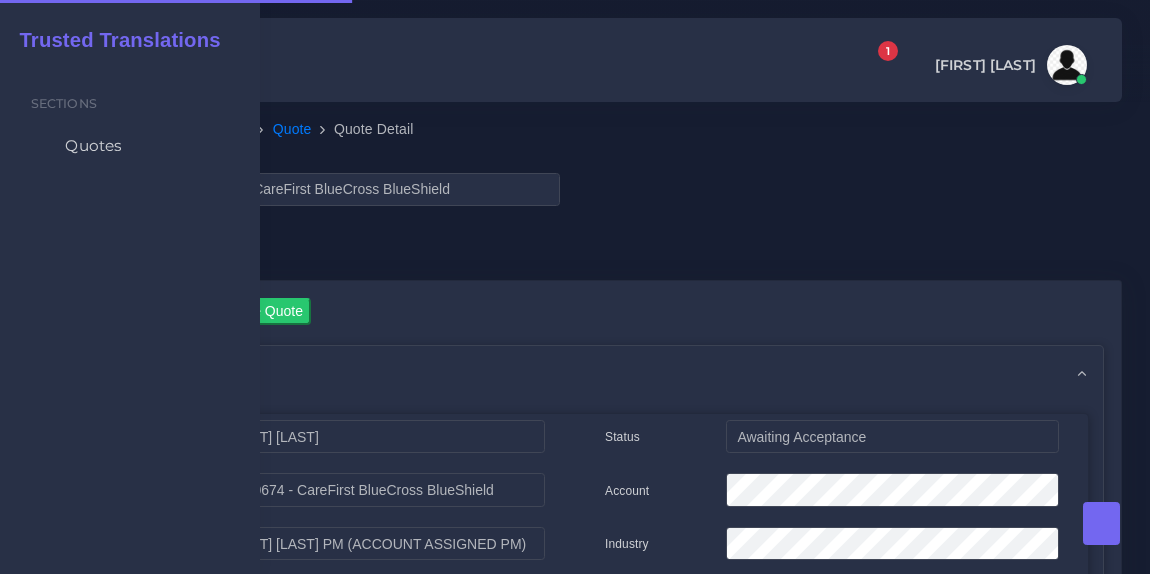 scroll, scrollTop: 0, scrollLeft: 0, axis: both 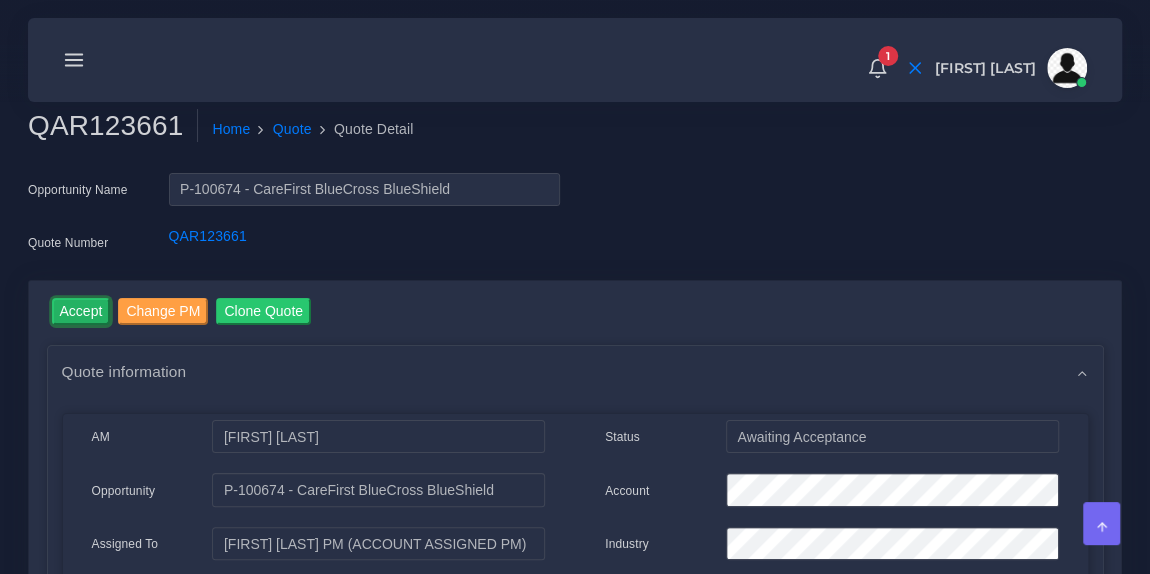 click on "Accept" at bounding box center [81, 311] 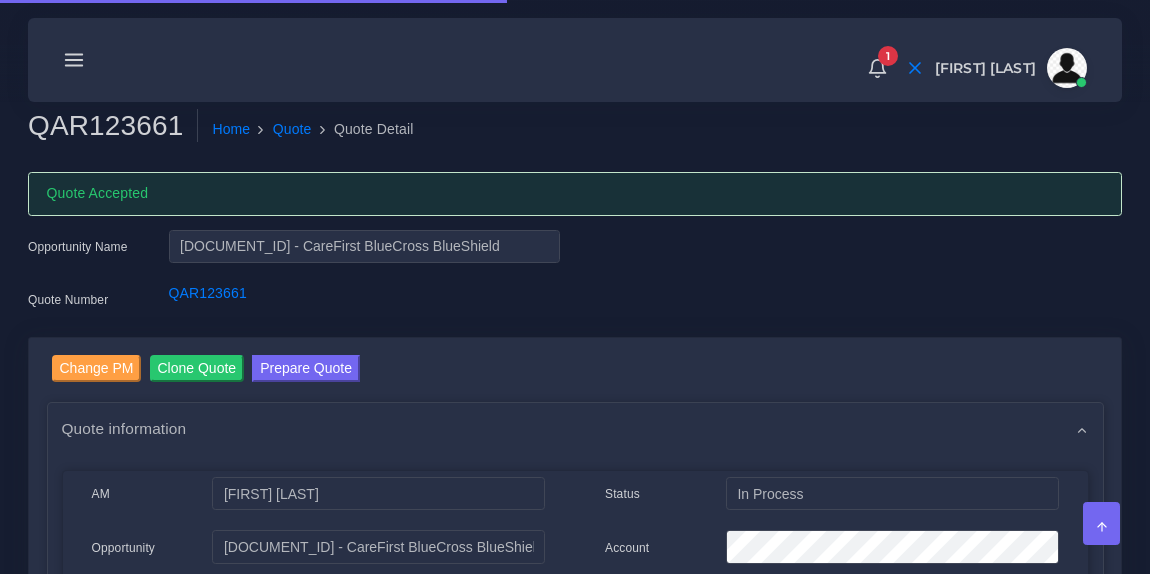 scroll, scrollTop: 0, scrollLeft: 0, axis: both 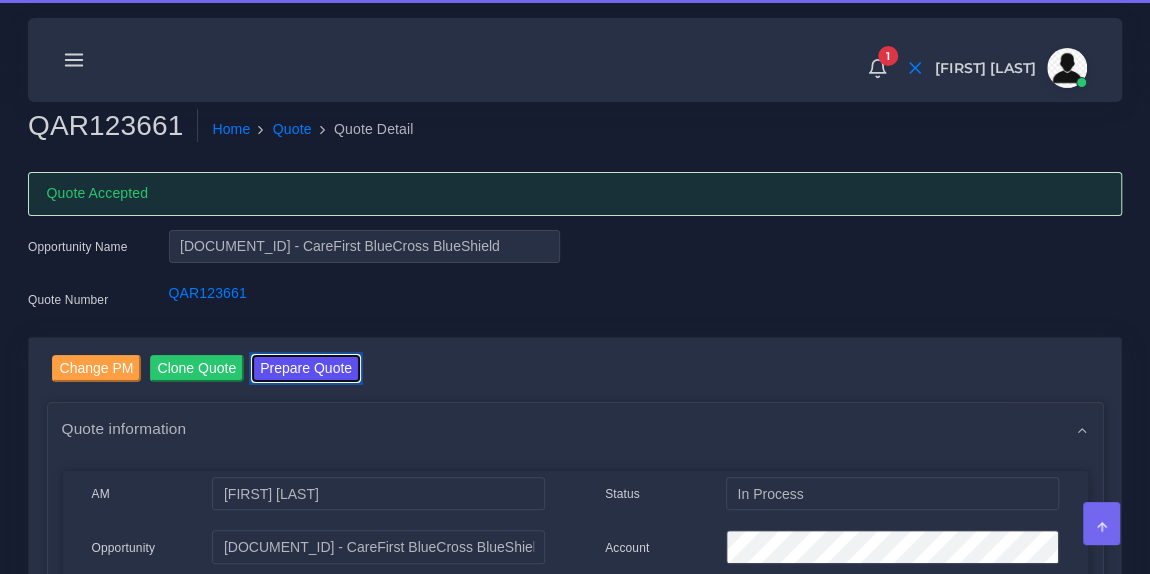 click on "Prepare Quote" at bounding box center [306, 368] 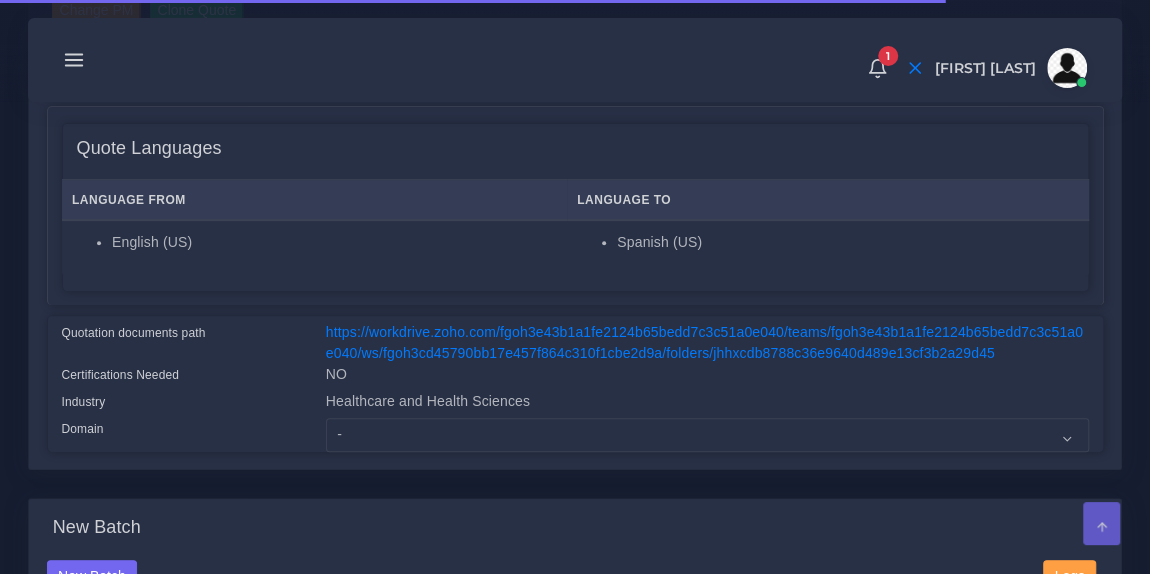 scroll, scrollTop: 324, scrollLeft: 0, axis: vertical 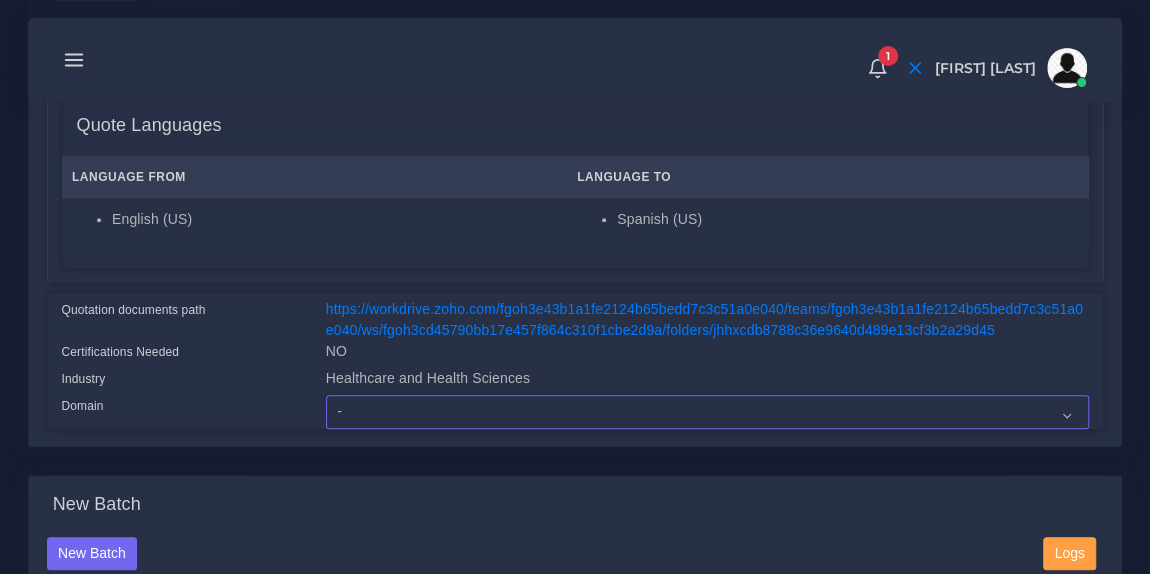click on "-
Advertising and Media
Agriculture, Forestry and Fishing
Architecture, Building and Construction
Automotive
Chemicals
Computer Hardware
Computer Software
Consumer Electronics - Home appliances
Education
Energy, Water, Transportation and Utilities
Finance - Banking
Food Manufacturing and Services
Healthcare and Health Sciences
Hospitality, Leisure, Tourism and Arts
Human Resources - HR
Industrial Electronics
Industrial Manufacturing Insurance" at bounding box center [707, 412] 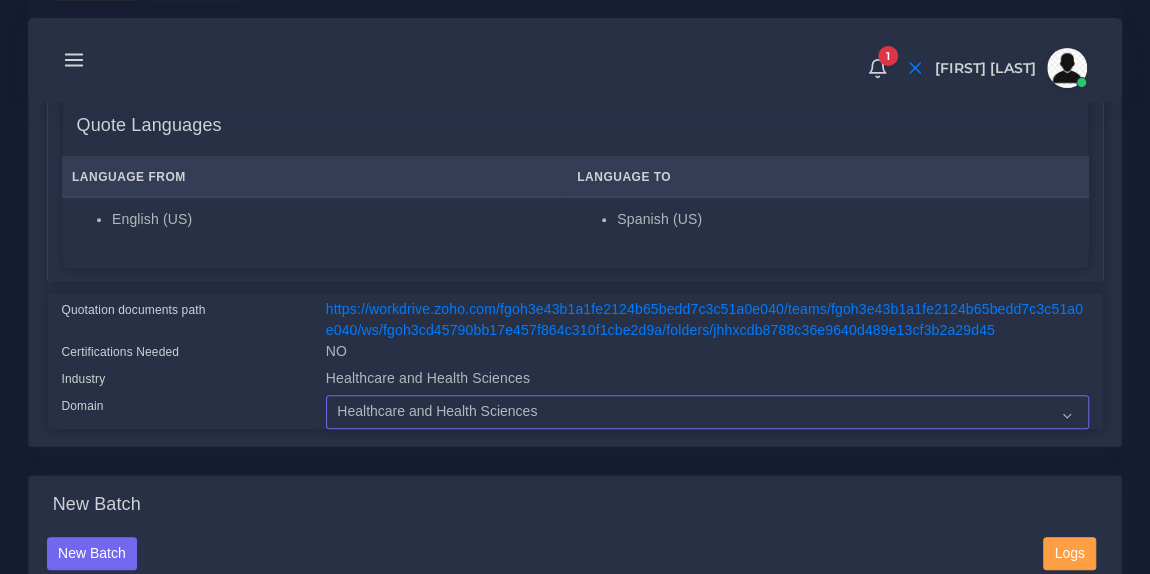 click on "-
Advertising and Media
Agriculture, Forestry and Fishing
Architecture, Building and Construction
Automotive
Chemicals
Computer Hardware
Computer Software
Consumer Electronics - Home appliances
Education
Energy, Water, Transportation and Utilities
Finance - Banking
Food Manufacturing and Services
Healthcare and Health Sciences
Hospitality, Leisure, Tourism and Arts
Human Resources - HR
Industrial Electronics
Industrial Manufacturing Insurance" at bounding box center (707, 412) 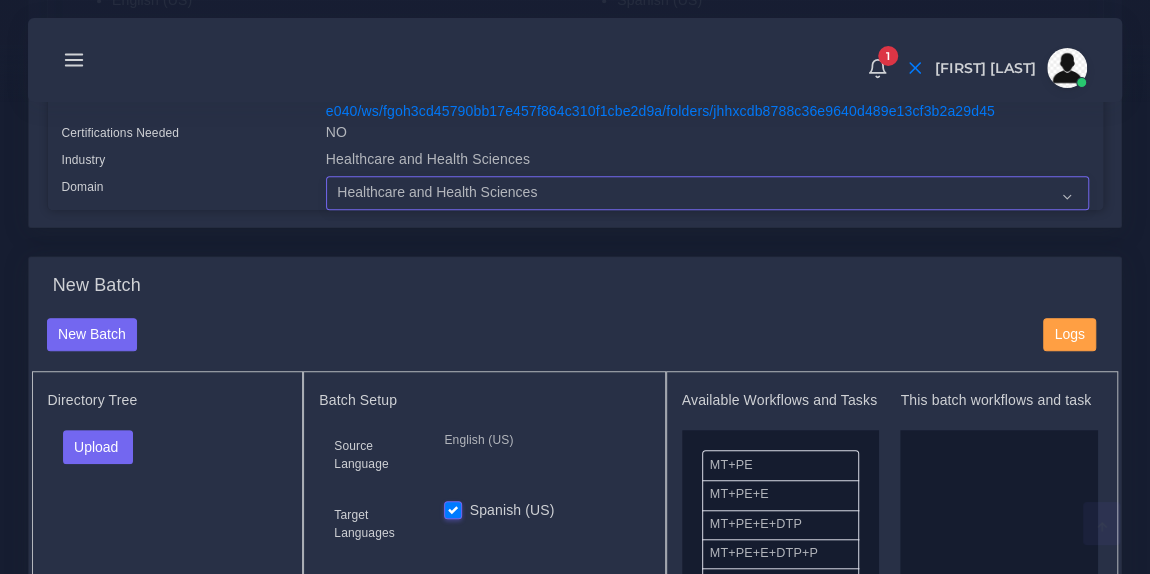 scroll, scrollTop: 593, scrollLeft: 0, axis: vertical 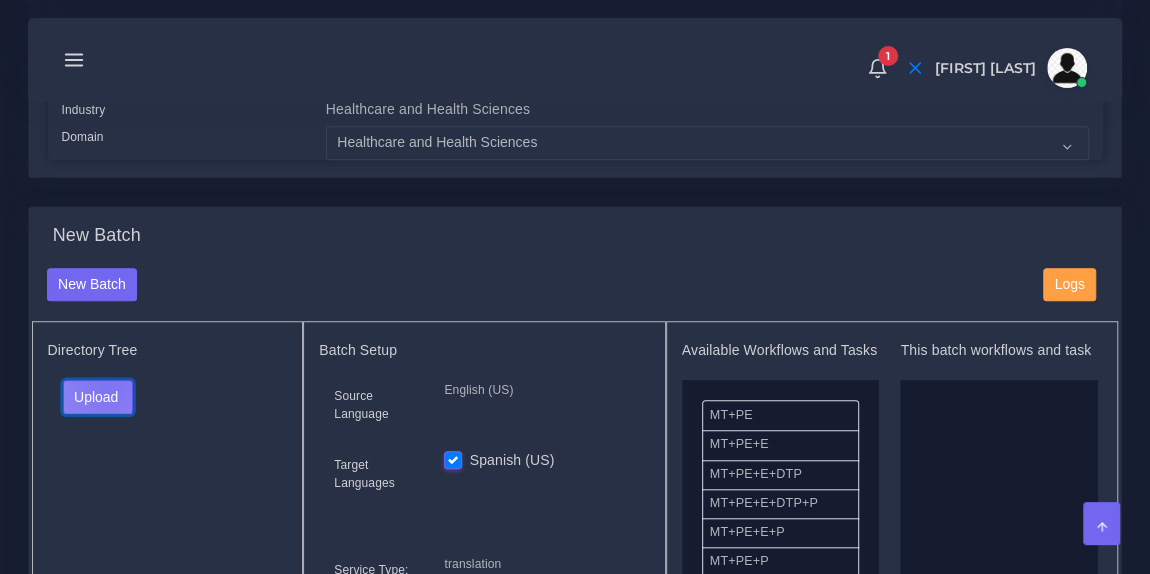 click on "Upload" at bounding box center (98, 397) 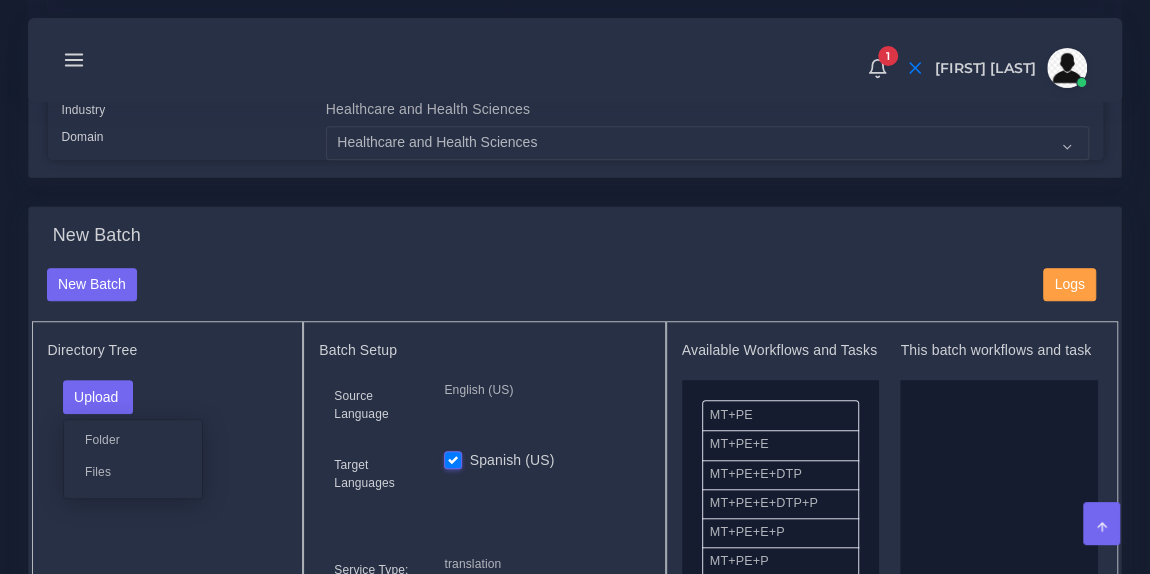 click on "Files" at bounding box center (133, 471) 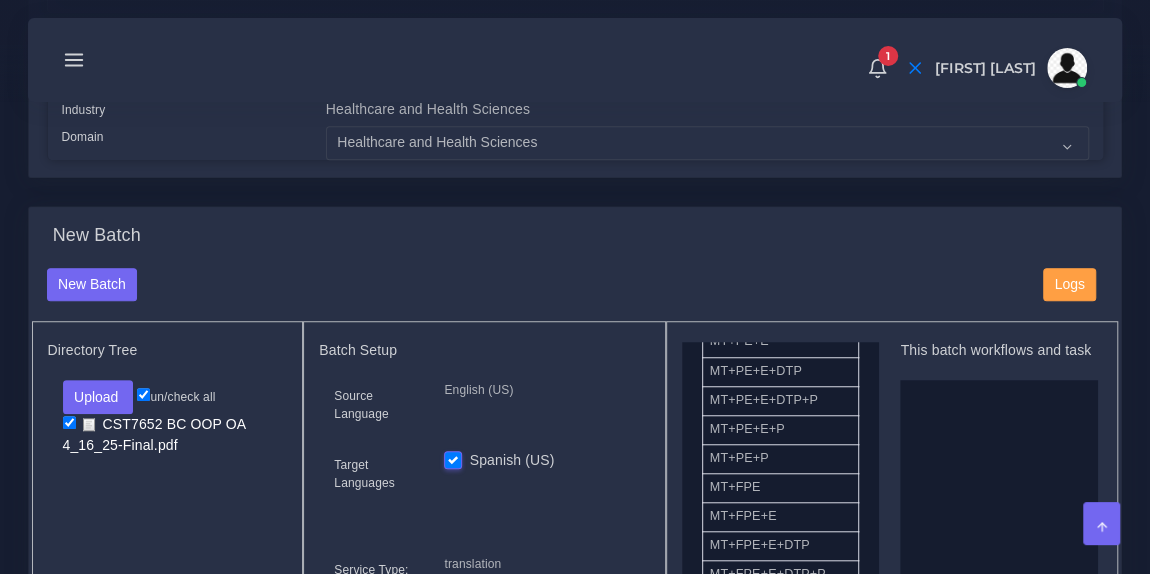 scroll, scrollTop: 110, scrollLeft: 0, axis: vertical 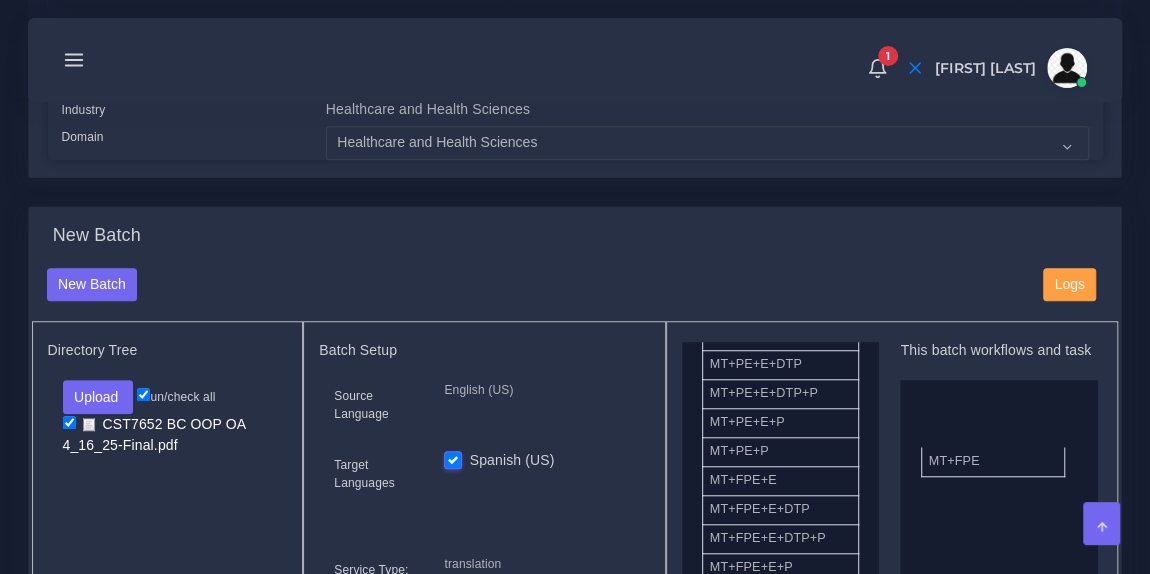 drag, startPoint x: 807, startPoint y: 486, endPoint x: 1026, endPoint y: 454, distance: 221.32555 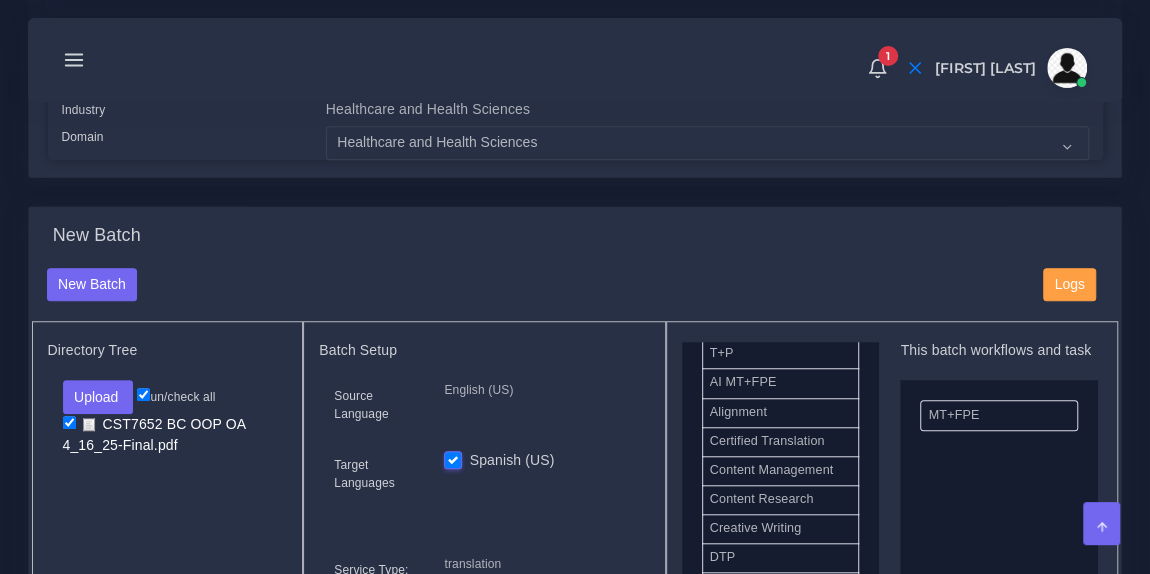 scroll, scrollTop: 530, scrollLeft: 0, axis: vertical 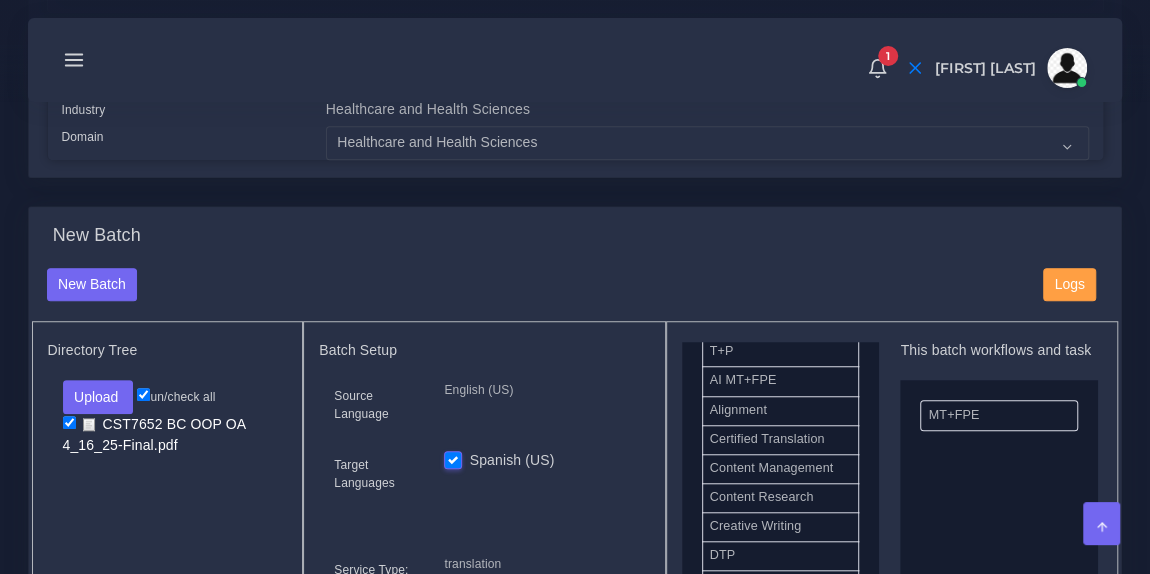drag, startPoint x: 789, startPoint y: 556, endPoint x: 1000, endPoint y: 497, distance: 219.09358 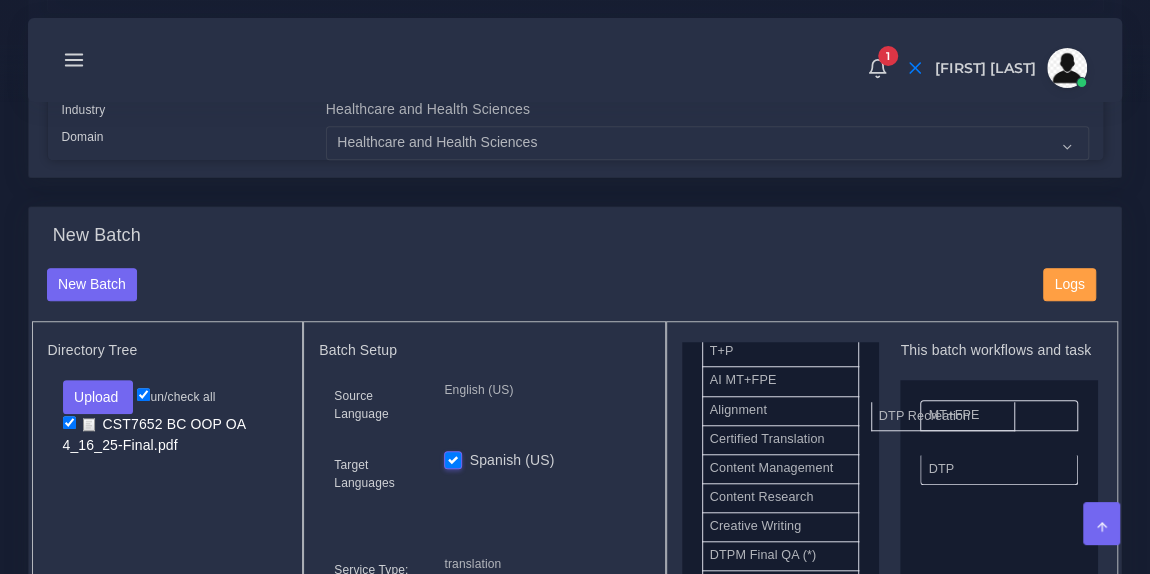 drag, startPoint x: 783, startPoint y: 554, endPoint x: 969, endPoint y: 393, distance: 246.00203 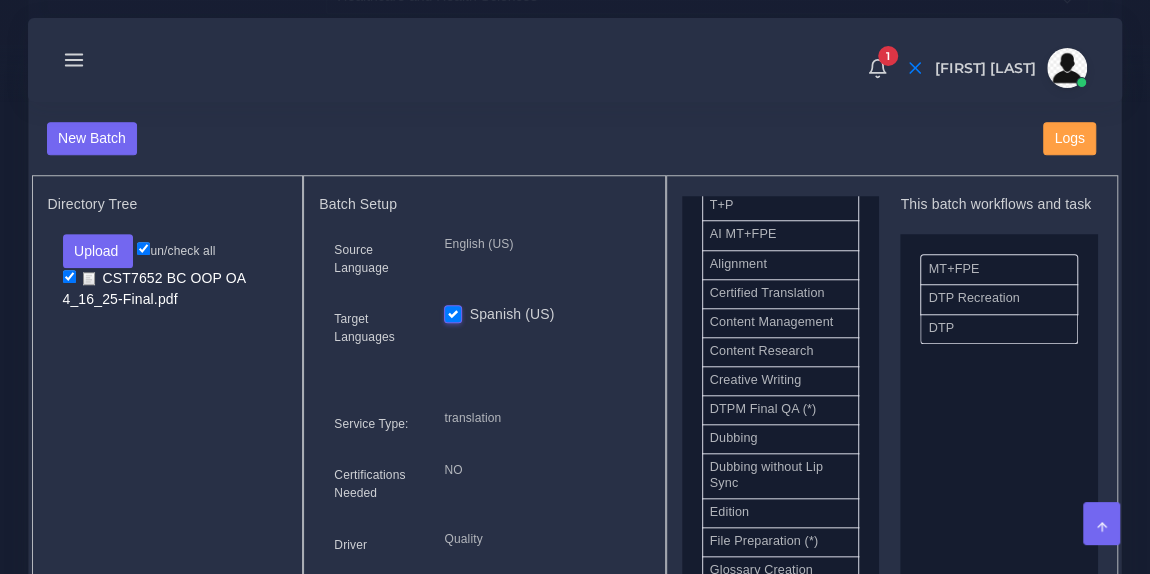 scroll, scrollTop: 739, scrollLeft: 0, axis: vertical 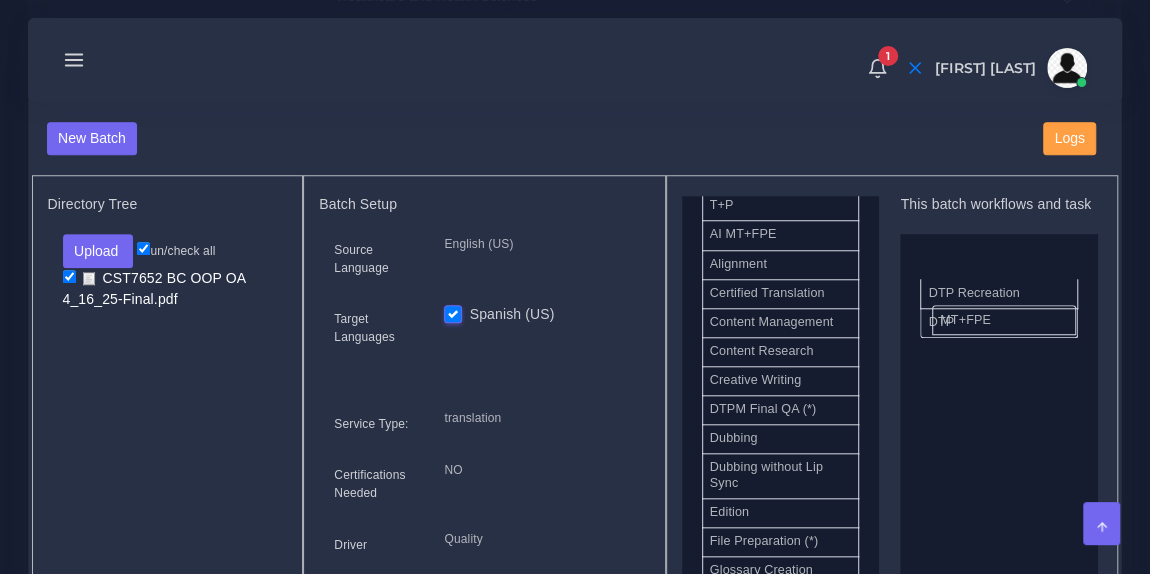 drag, startPoint x: 939, startPoint y: 268, endPoint x: 950, endPoint y: 303, distance: 36.687874 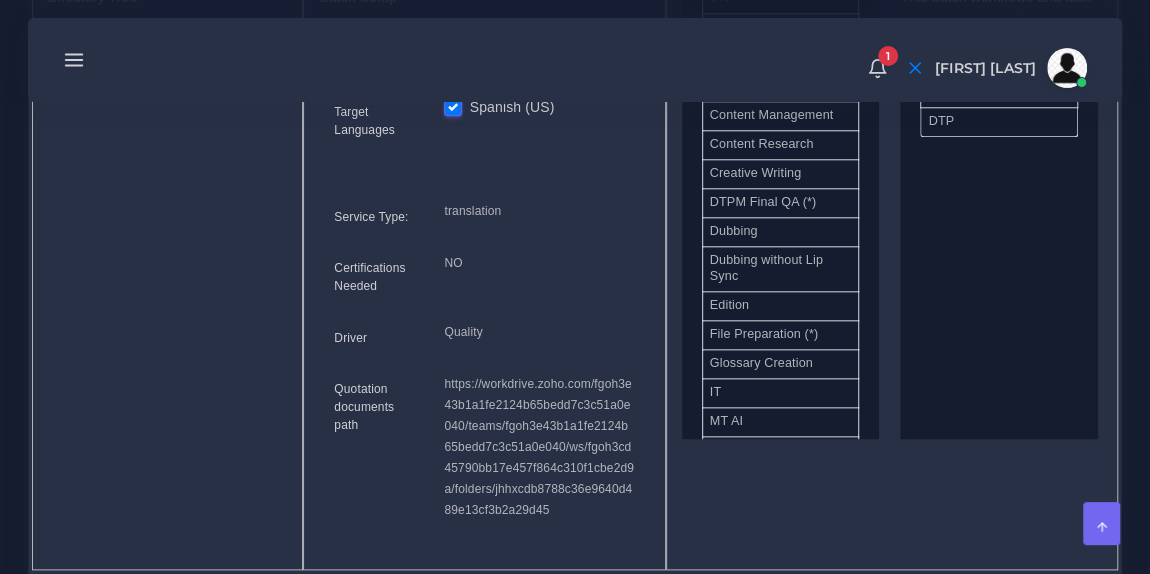 scroll, scrollTop: 1052, scrollLeft: 0, axis: vertical 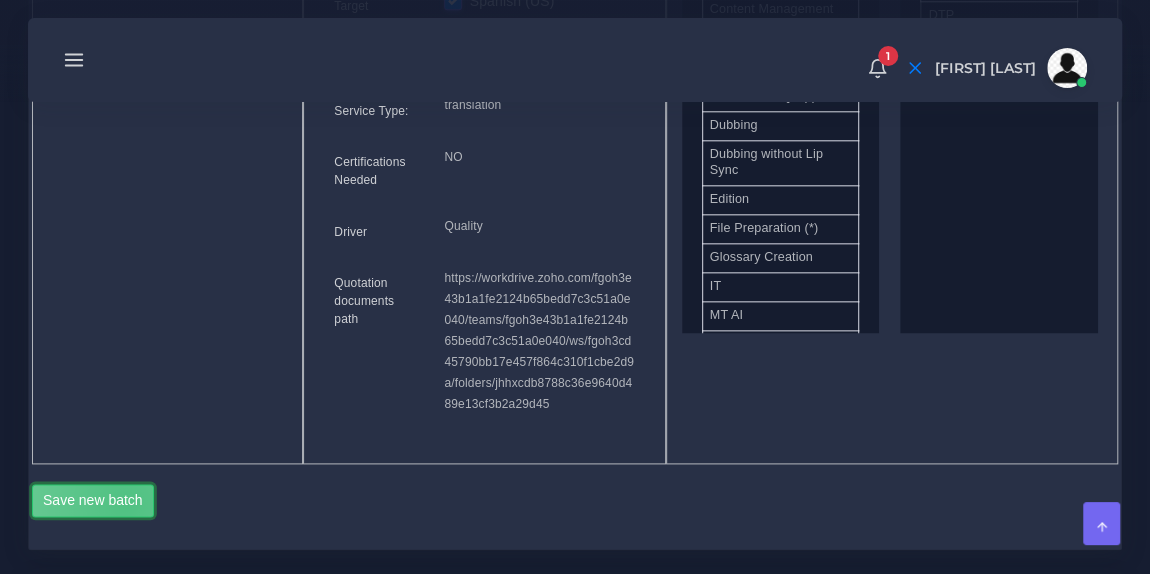 click on "Save new batch" at bounding box center [93, 501] 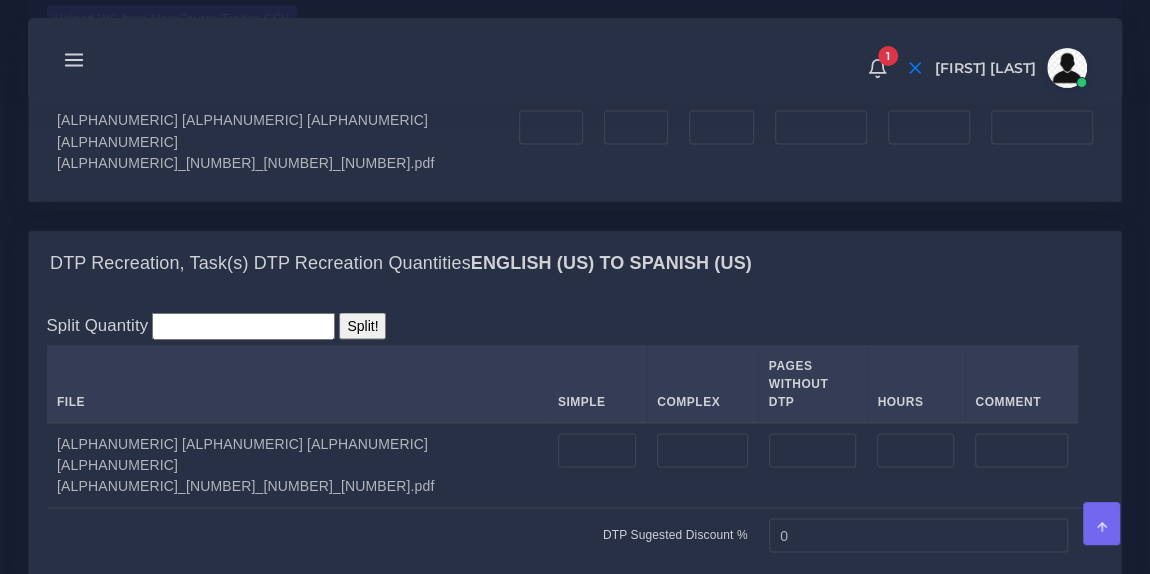 scroll, scrollTop: 1759, scrollLeft: 0, axis: vertical 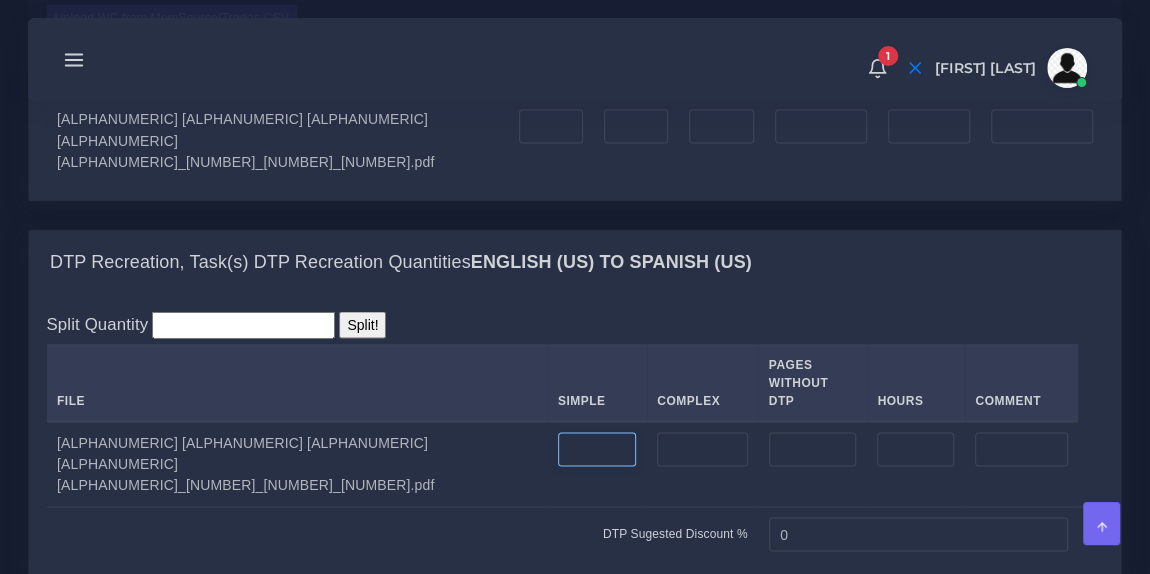click at bounding box center [597, 449] 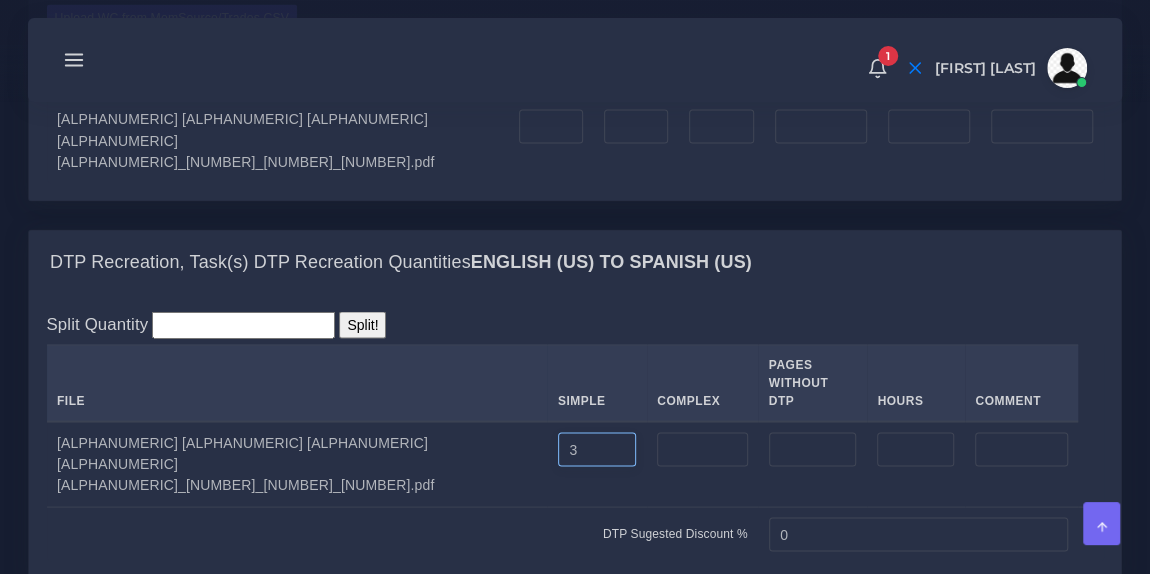 type on "3" 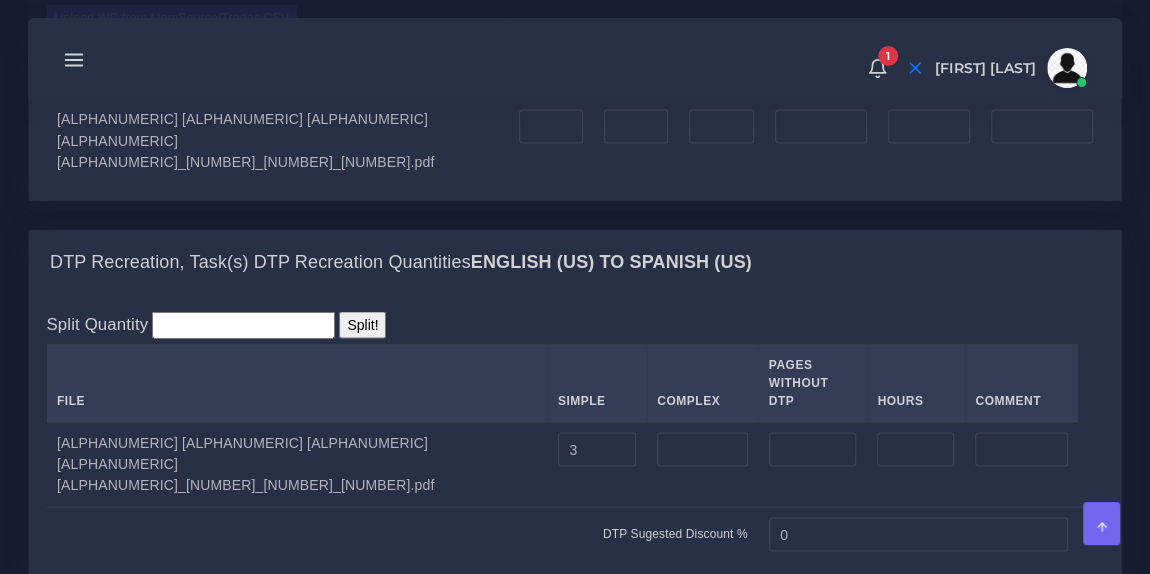 click on "DTP Sugested Discount %" at bounding box center (403, 533) 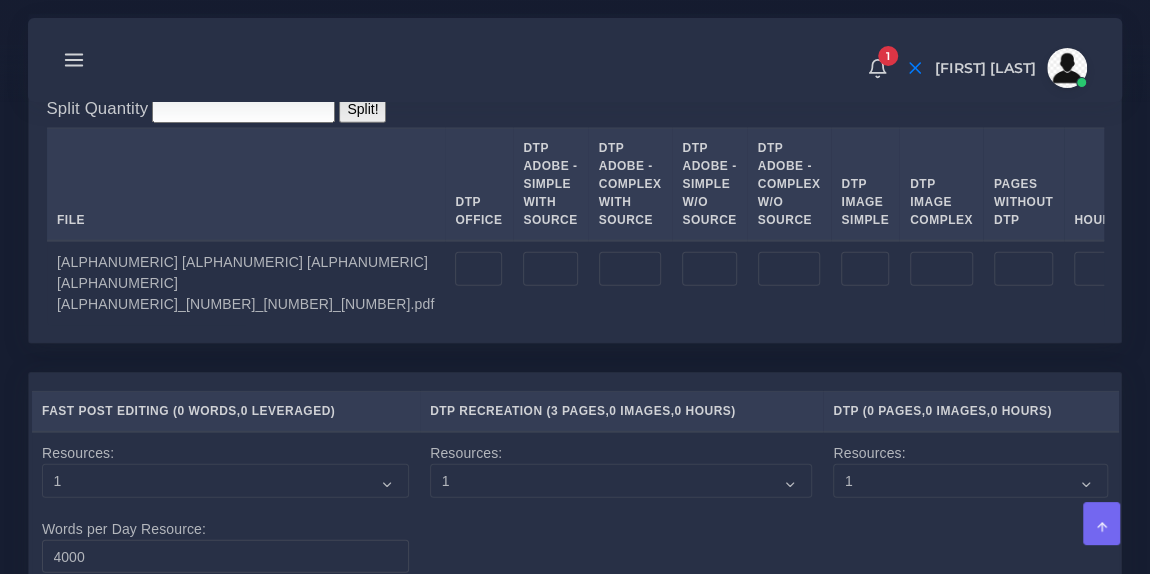 scroll, scrollTop: 2354, scrollLeft: 0, axis: vertical 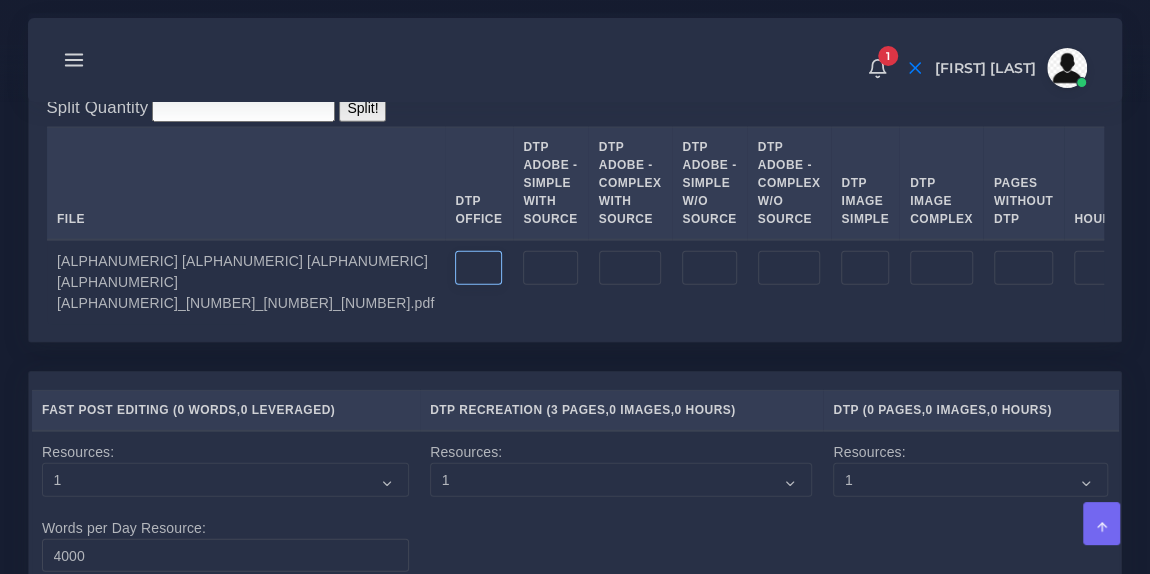 click at bounding box center (478, 268) 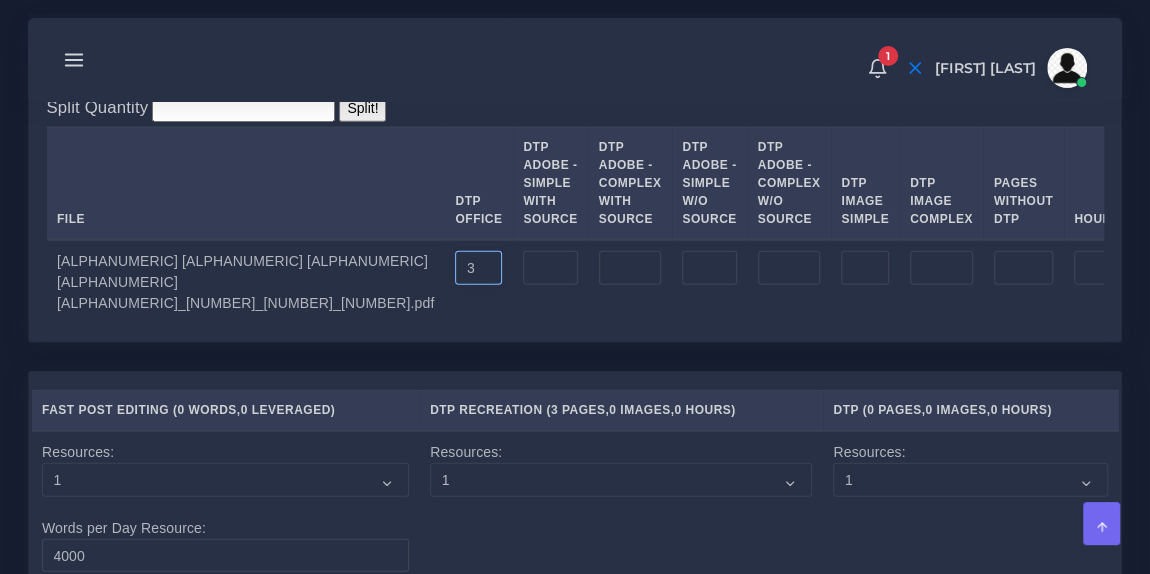 type on "3" 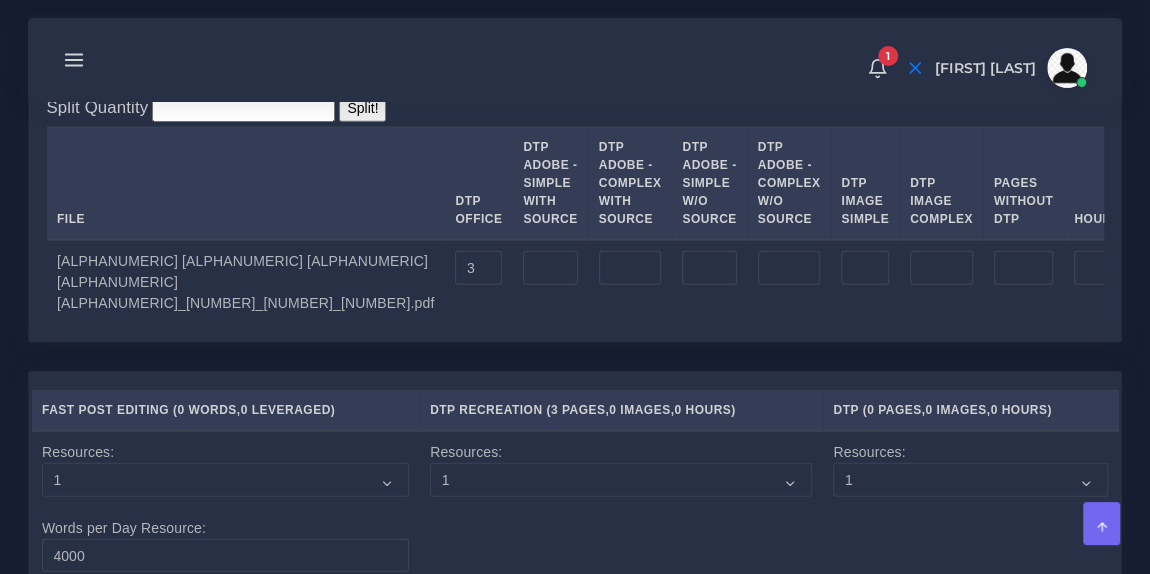 click at bounding box center [550, 282] 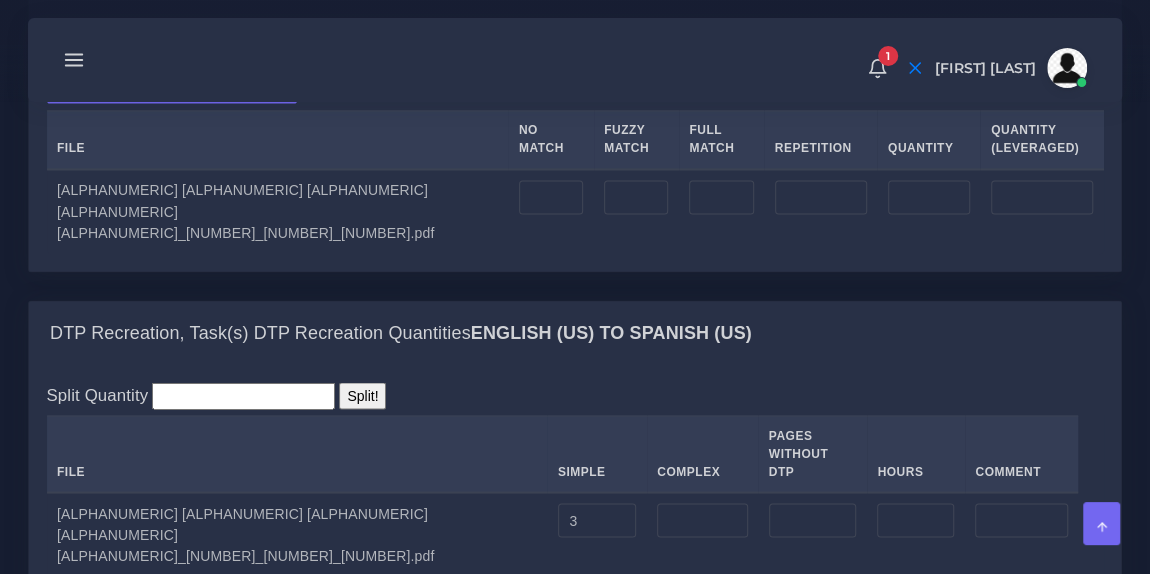 scroll, scrollTop: 1601, scrollLeft: 0, axis: vertical 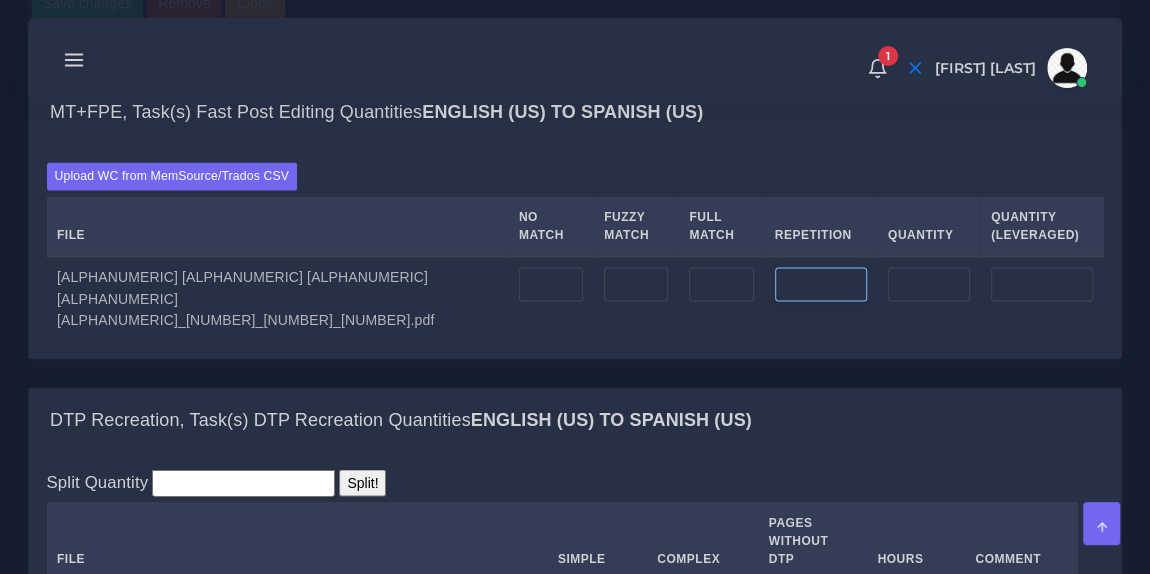 click at bounding box center (821, 284) 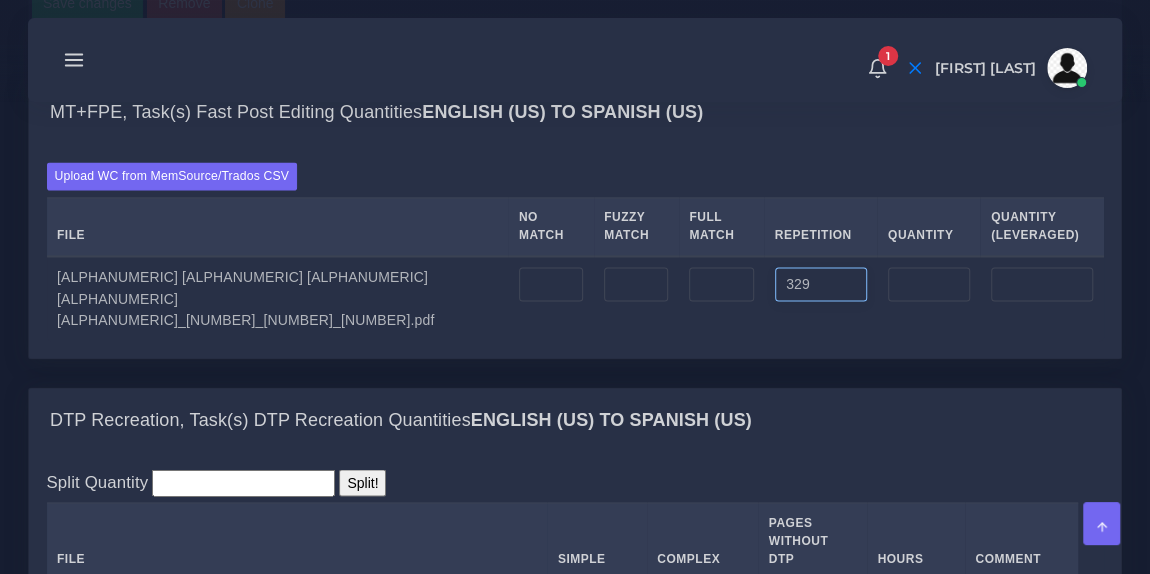 type on "329" 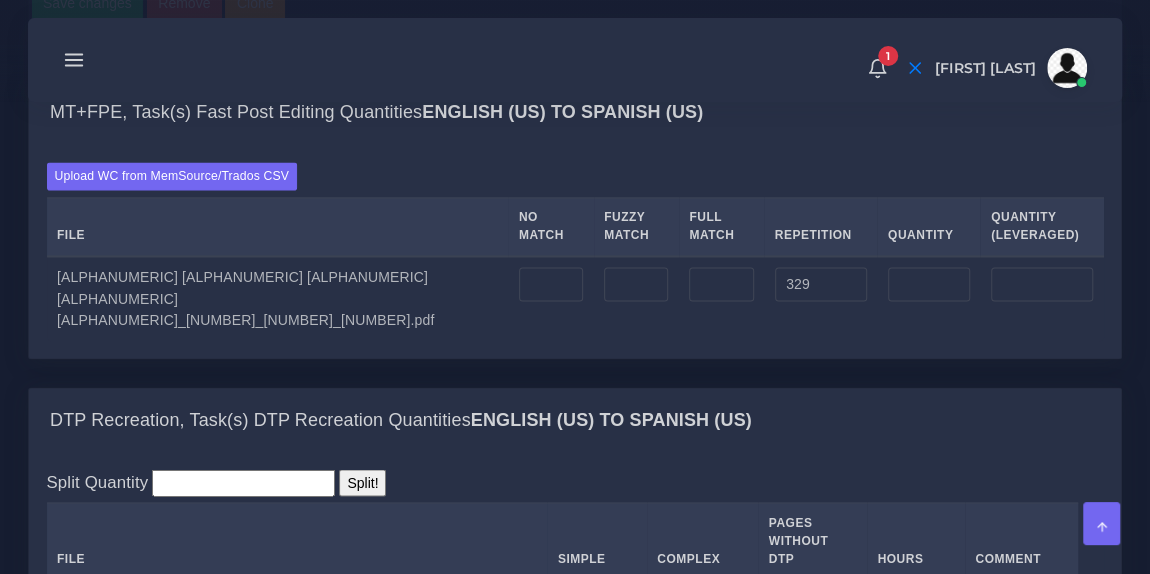 type on "329" 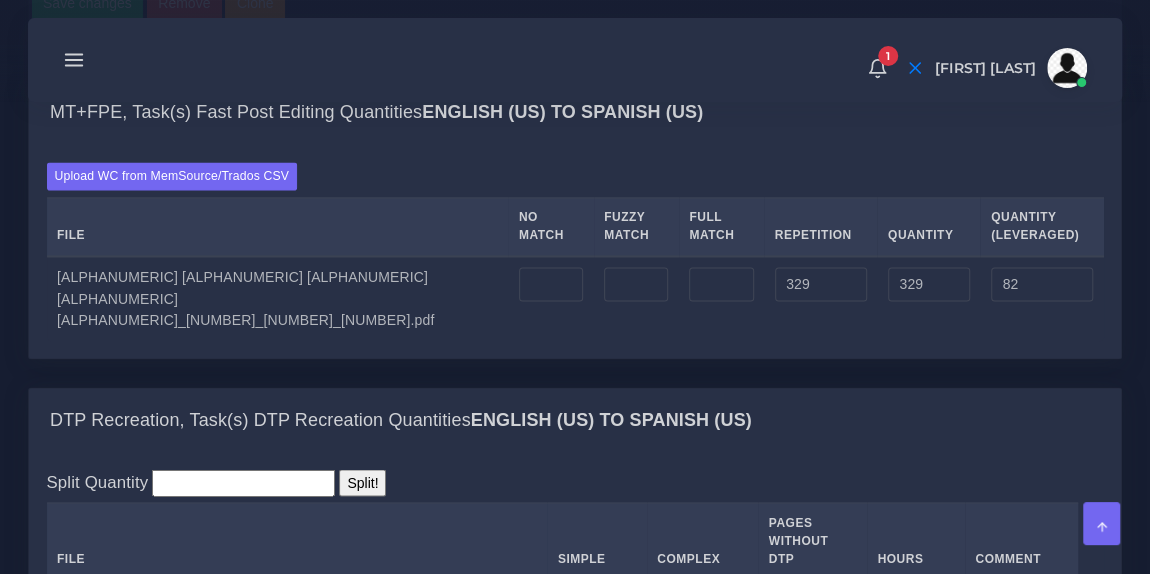 click on "Upload WC from MemSource/Trados CSV
File
No Match
Fuzzy Match
Full Match
Repetition
Quantity
Quantity (Leveraged)
329" at bounding box center [575, 251] 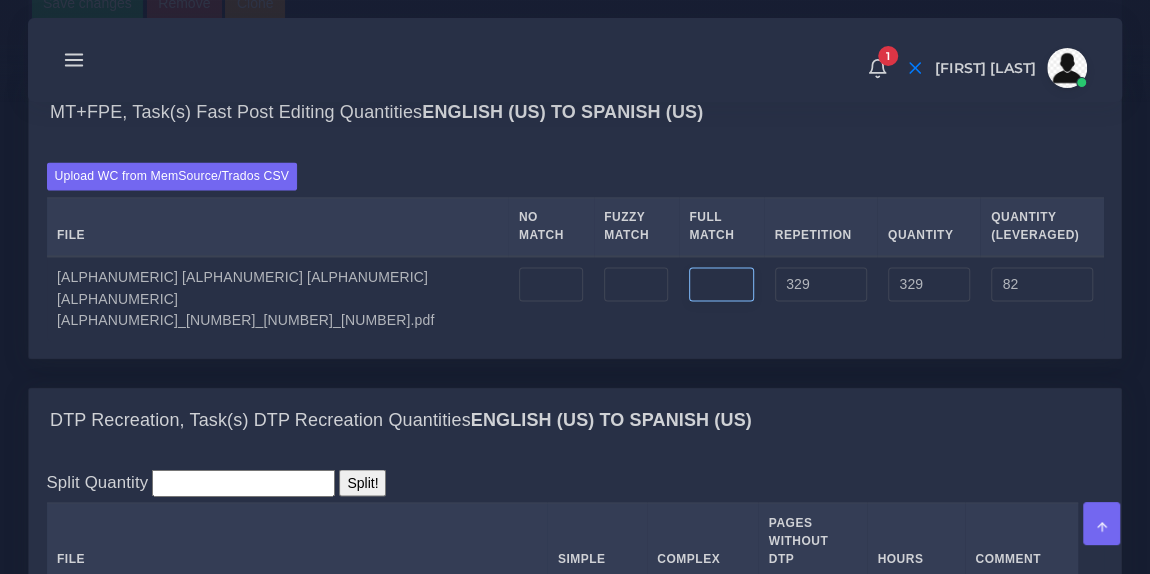 click at bounding box center (721, 284) 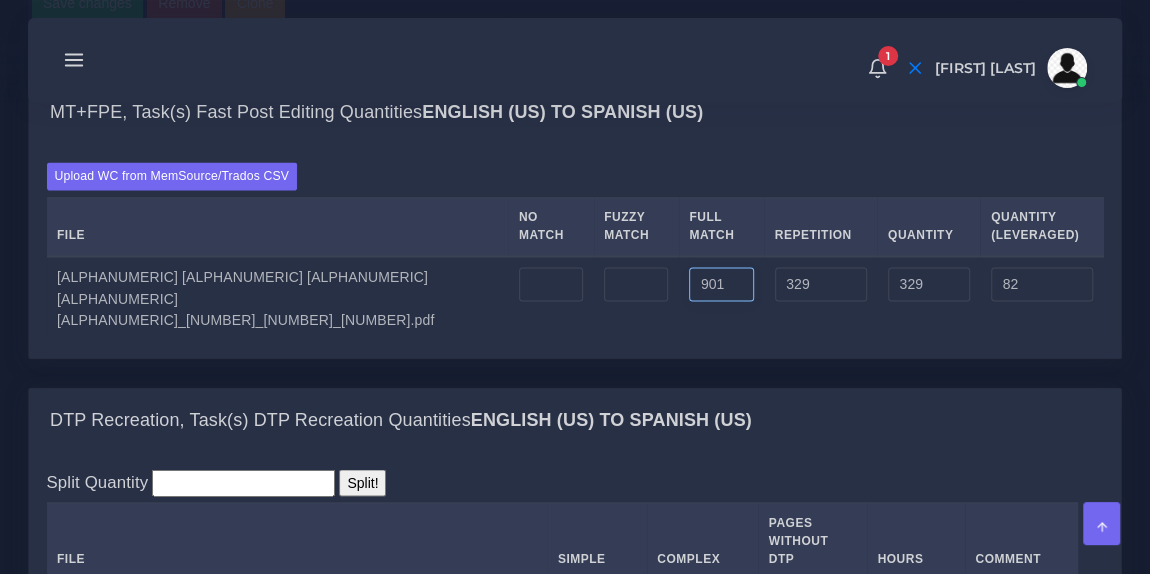 type on "901" 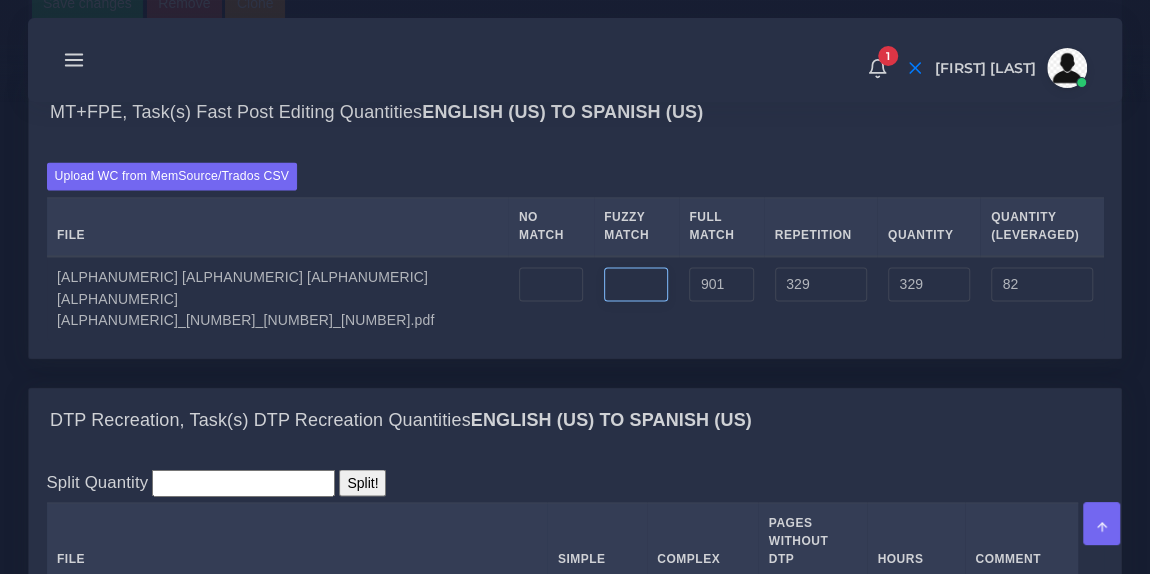 type on "1230" 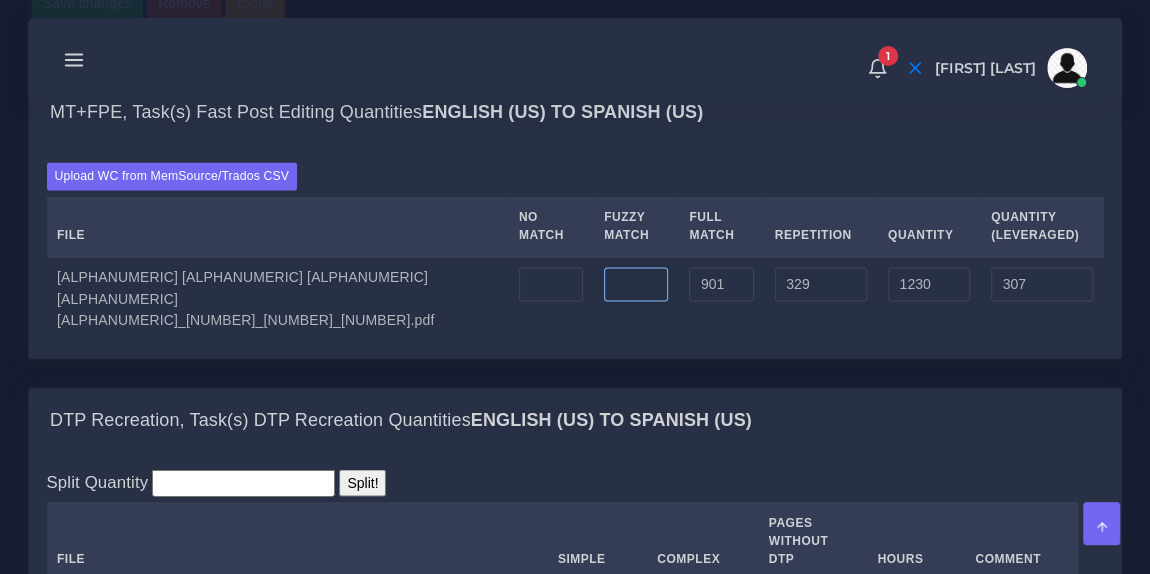 click at bounding box center [636, 284] 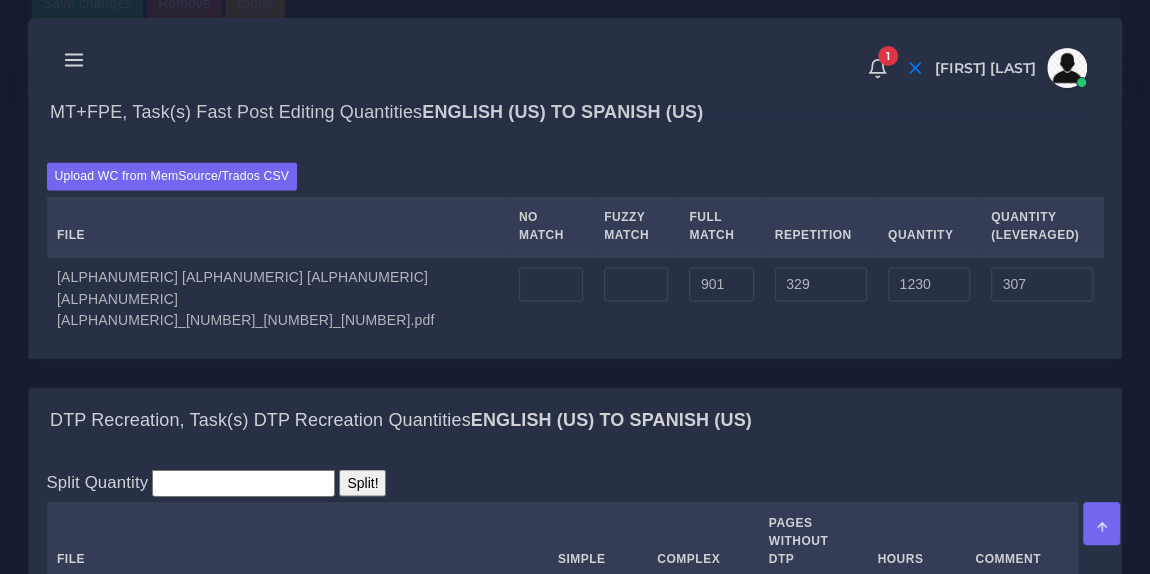 type on "0" 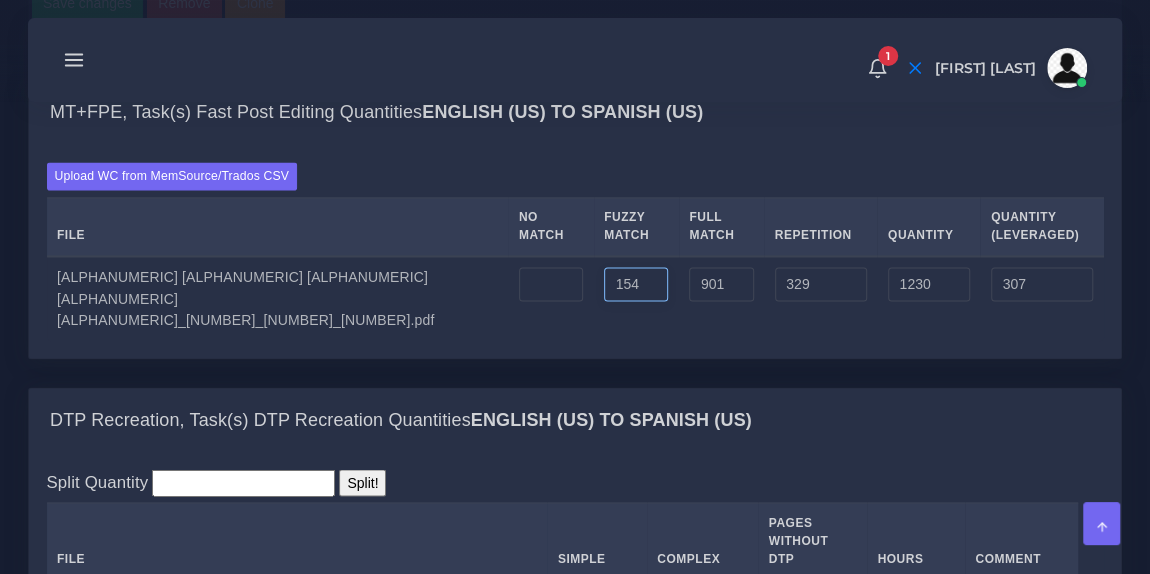 type on "154" 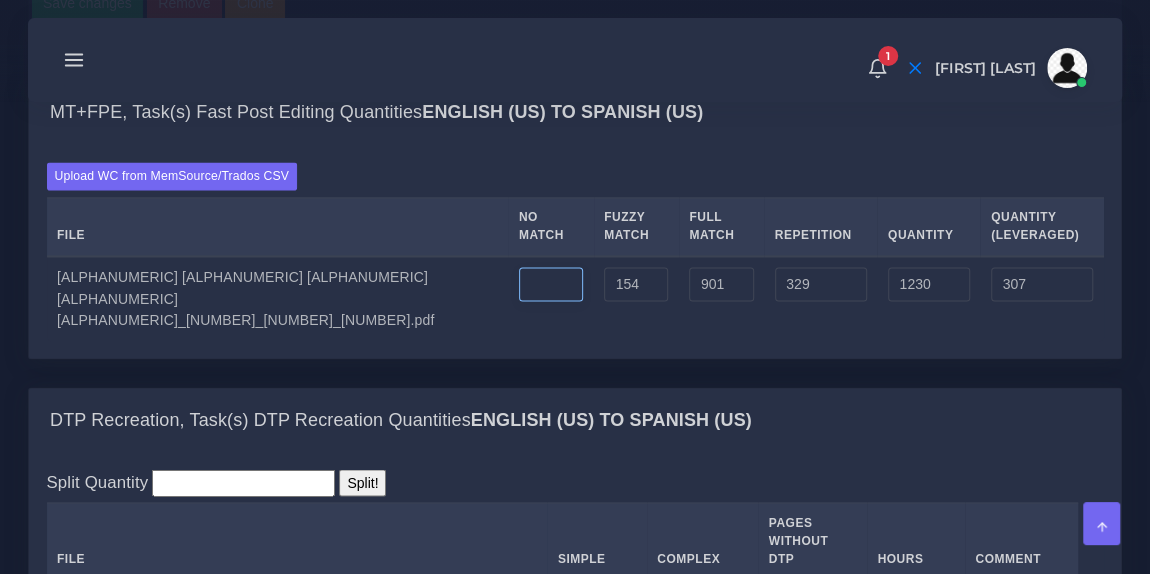 type on "1384" 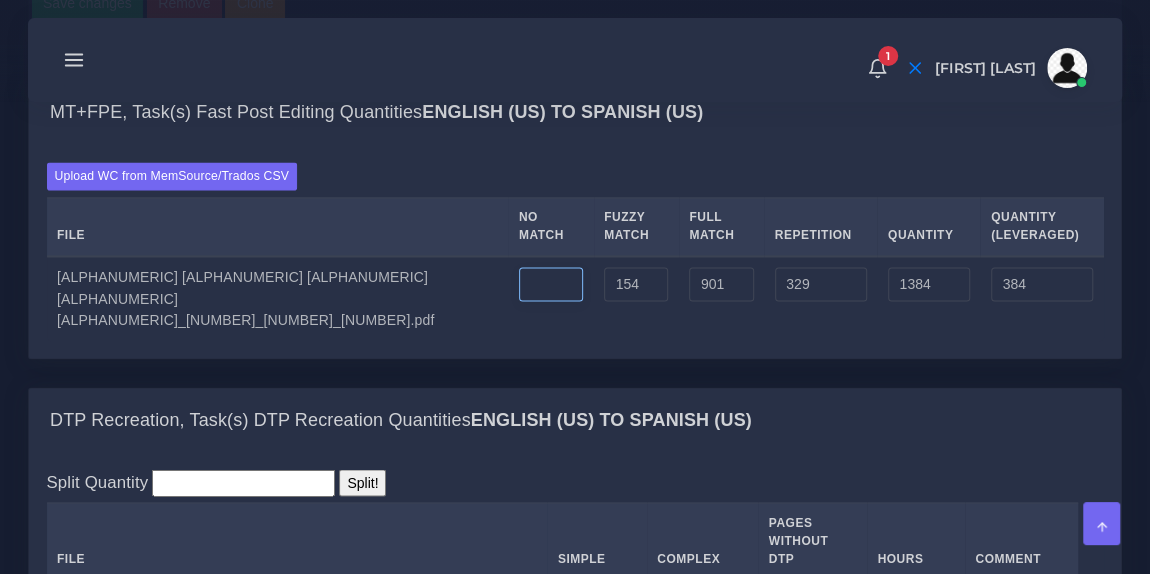 click at bounding box center [551, 284] 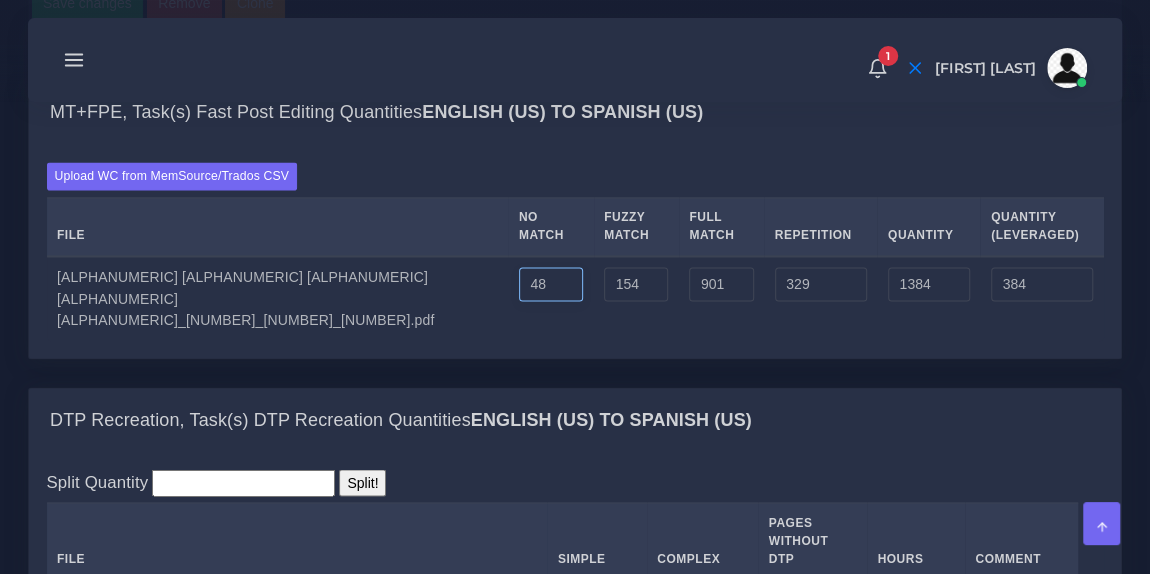 type on "48" 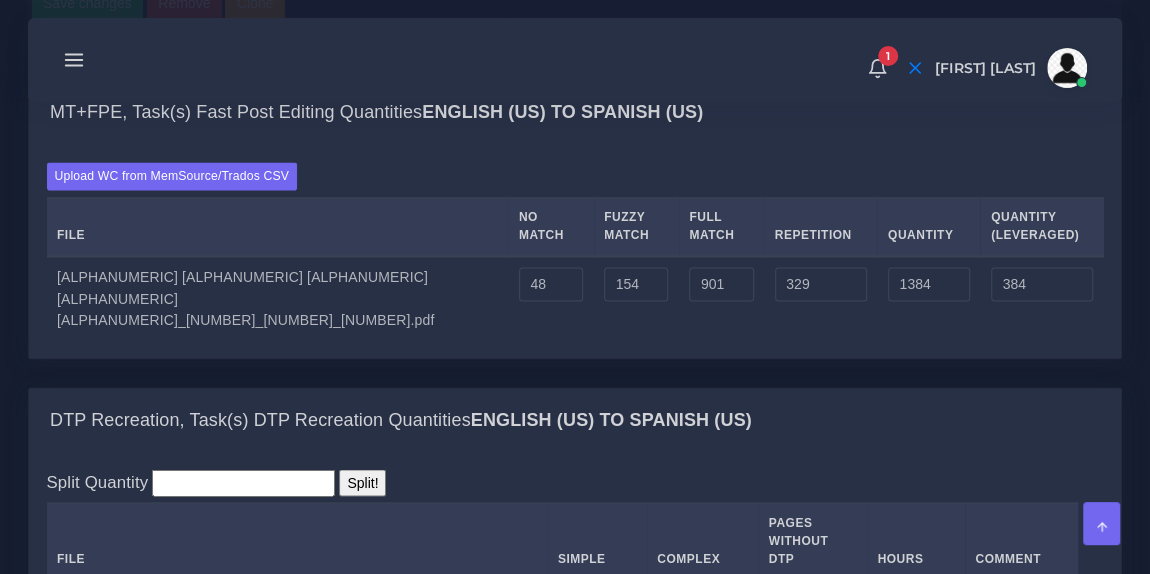 type on "1432" 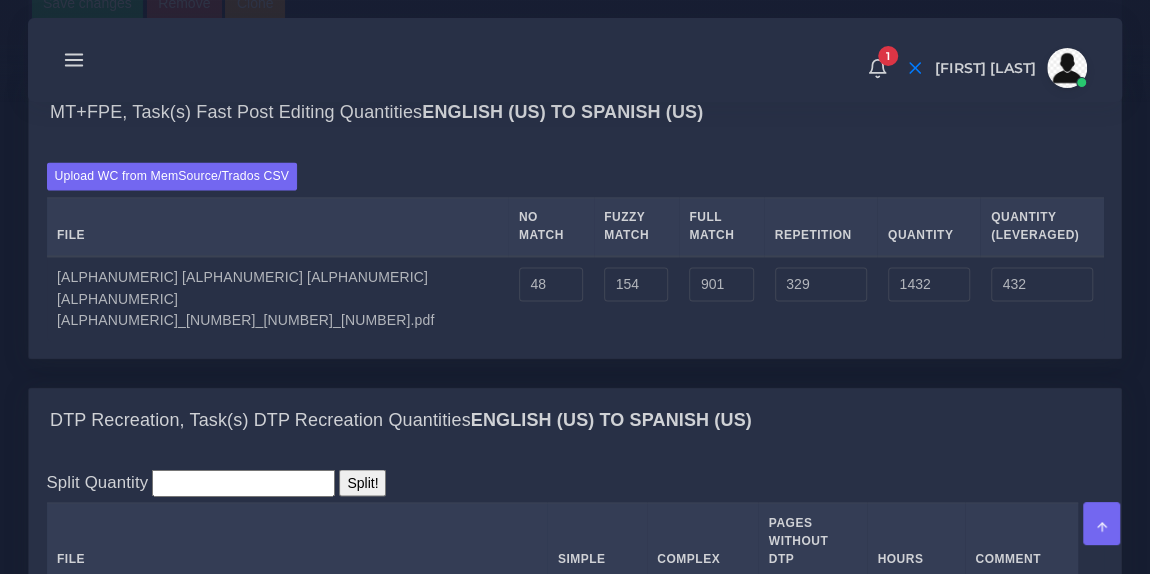 click on "Upload WC from MemSource/Trados CSV
File
No Match
Fuzzy Match
Full Match
Repetition
Quantity
Quantity (Leveraged)
48" at bounding box center [575, 251] 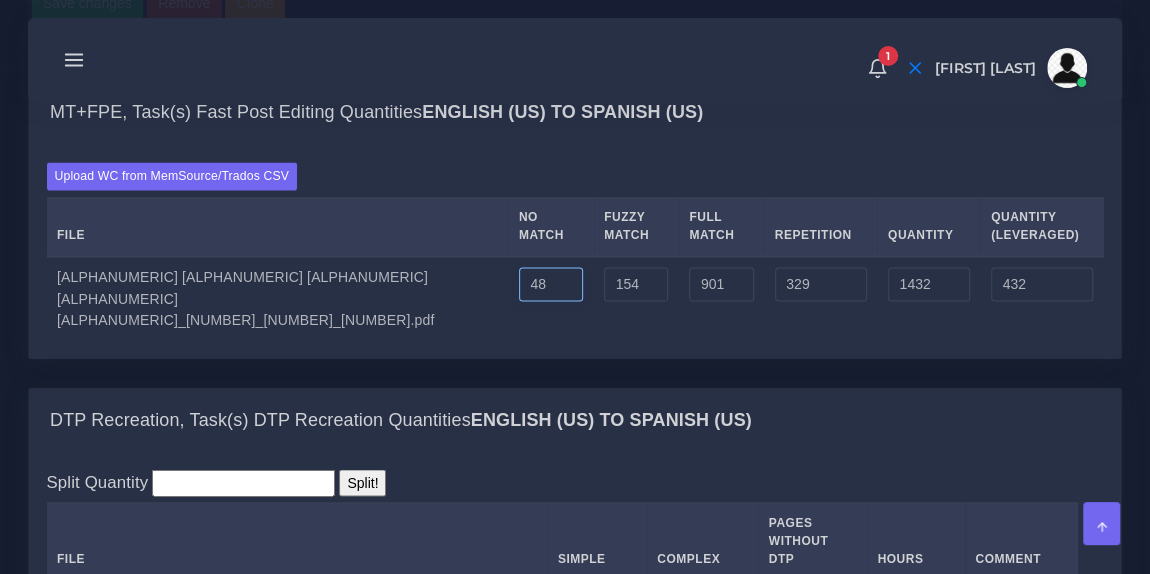 click on "48" at bounding box center [551, 284] 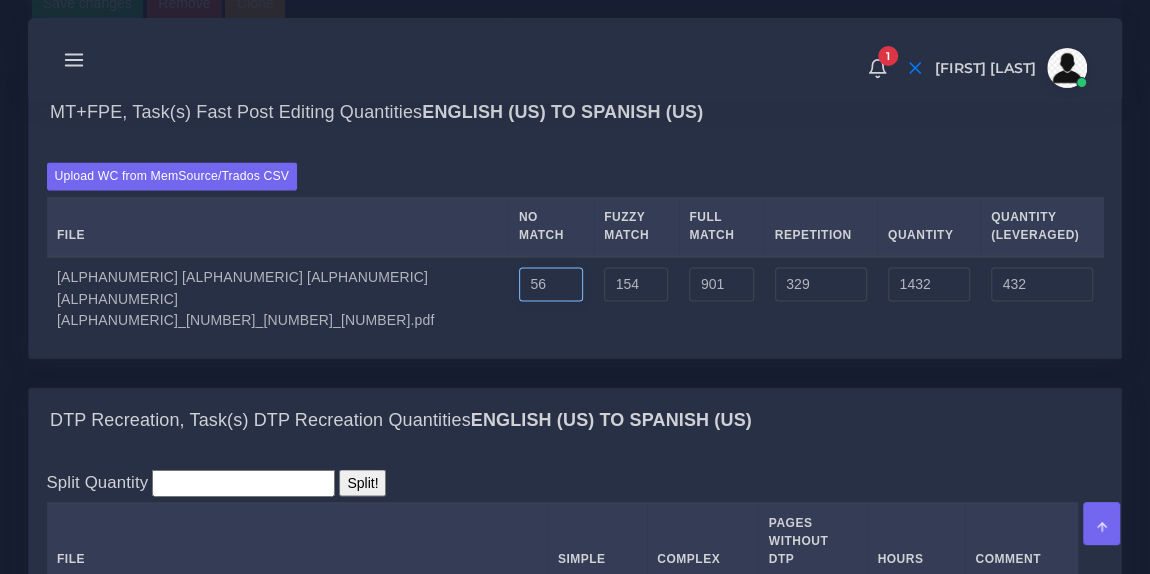 type on "56" 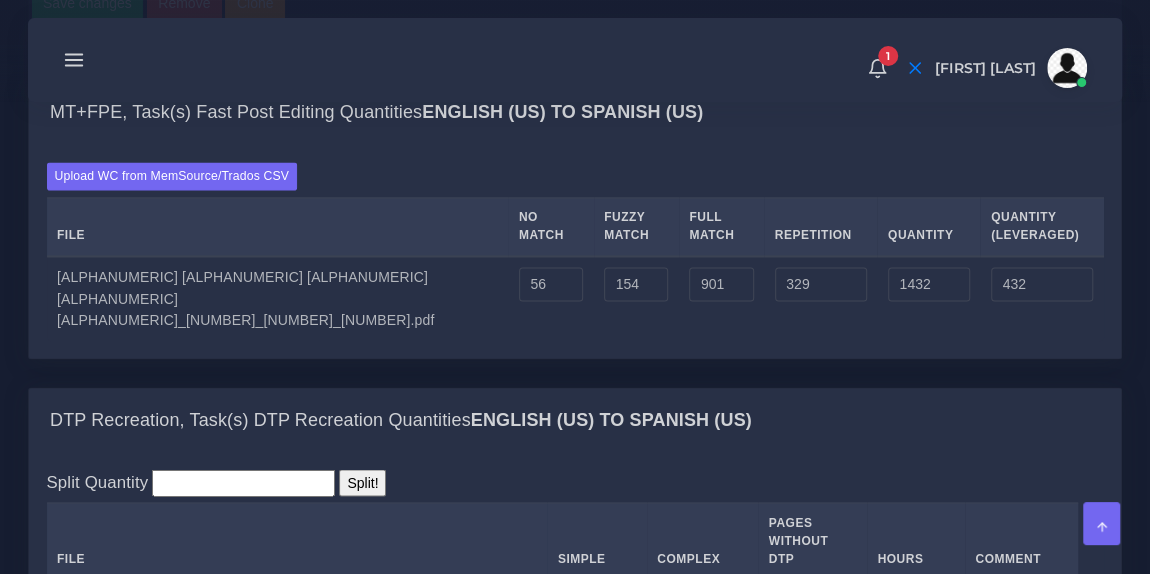 type on "1440" 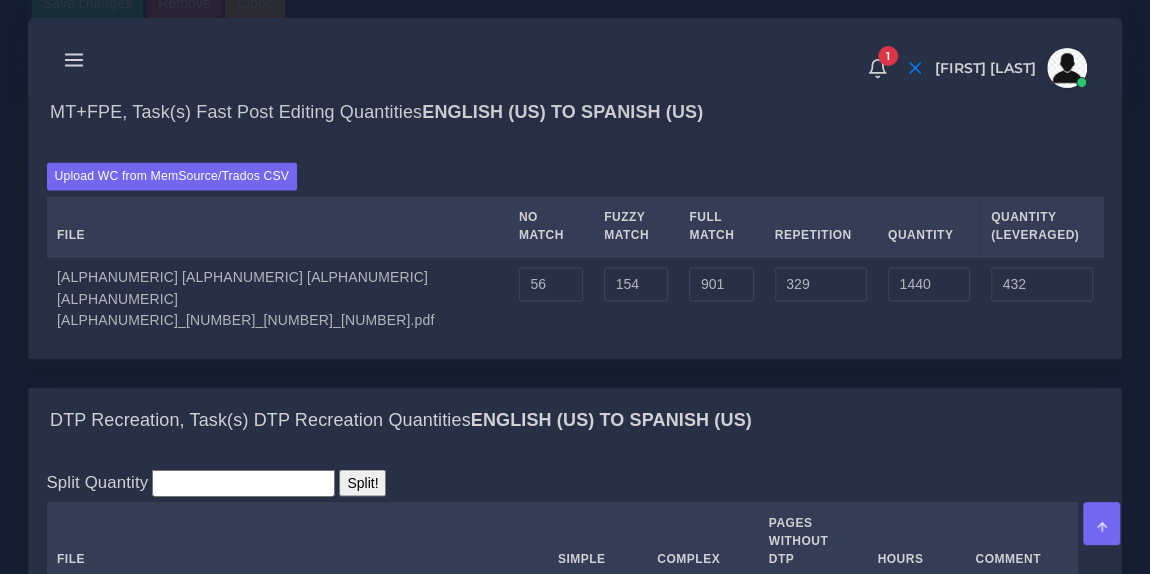 type on "440" 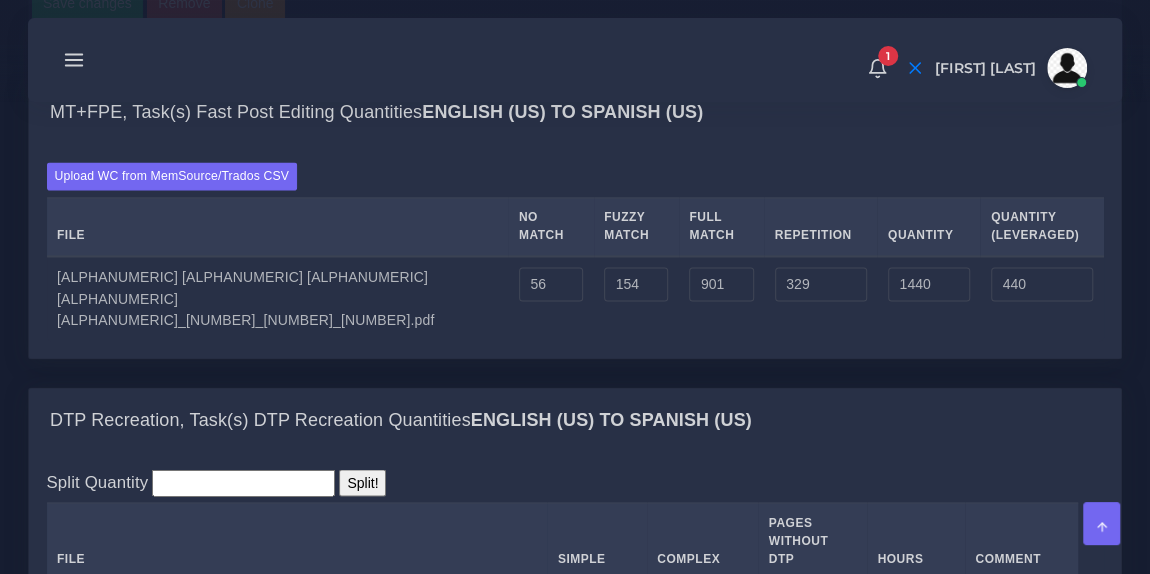 click on "Upload WC from MemSource/Trados CSV
File
No Match
Fuzzy Match
Full Match
Repetition
Quantity
Quantity (Leveraged)
56" at bounding box center [575, 251] 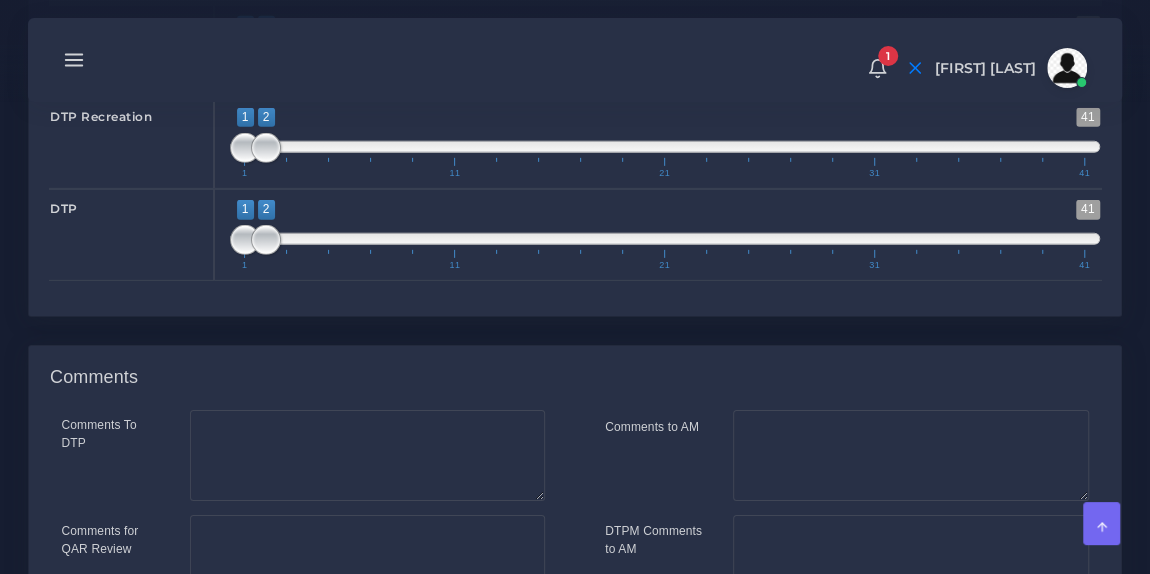 scroll, scrollTop: 3175, scrollLeft: 0, axis: vertical 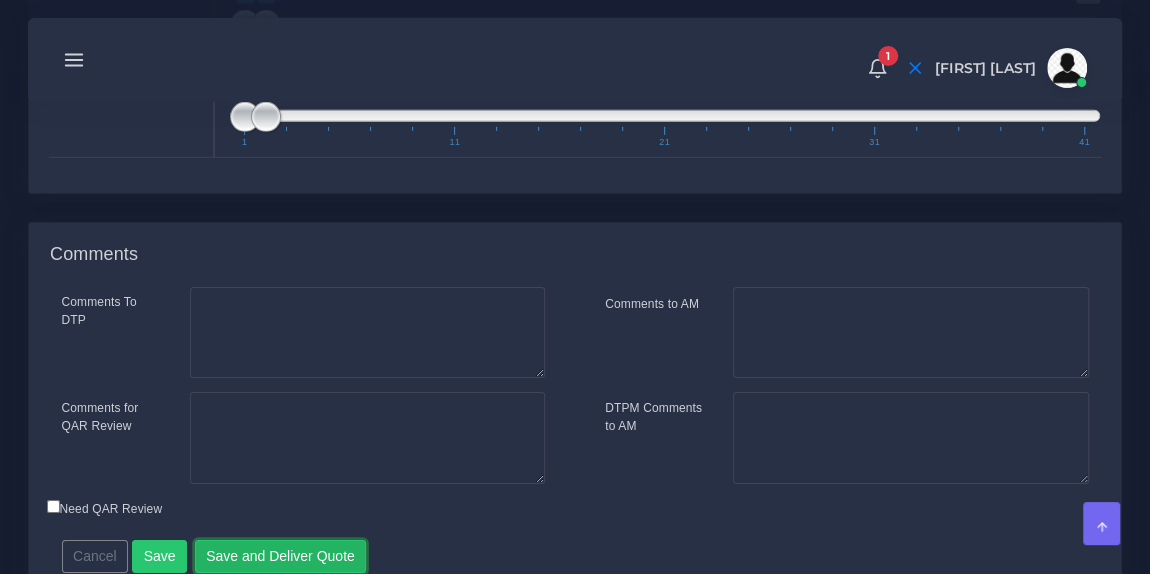 click on "Save and  Deliver Quote" at bounding box center (281, 557) 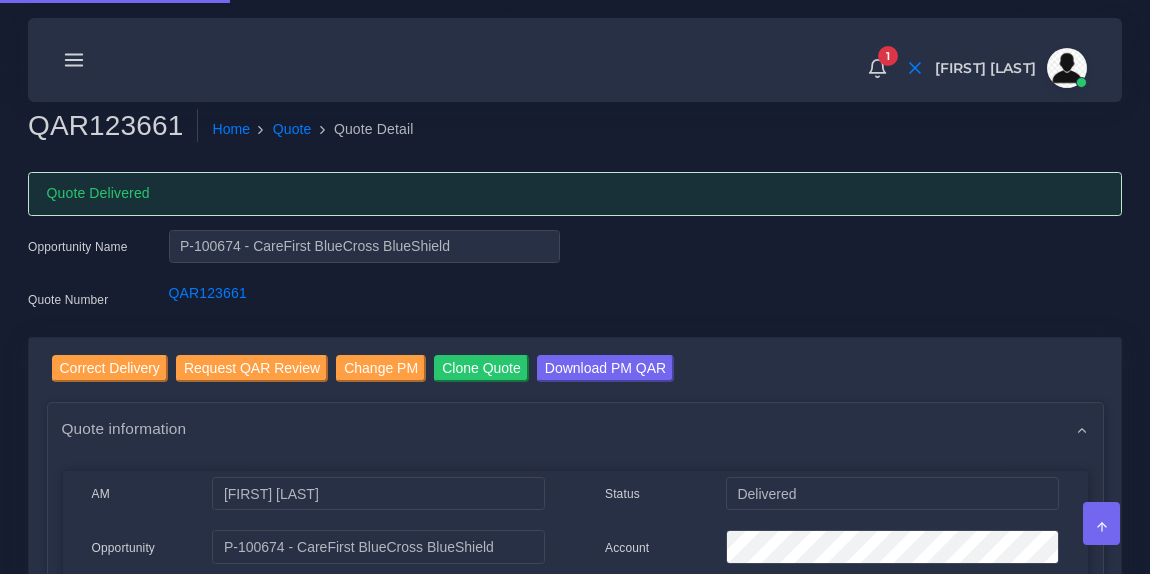 scroll, scrollTop: 0, scrollLeft: 0, axis: both 